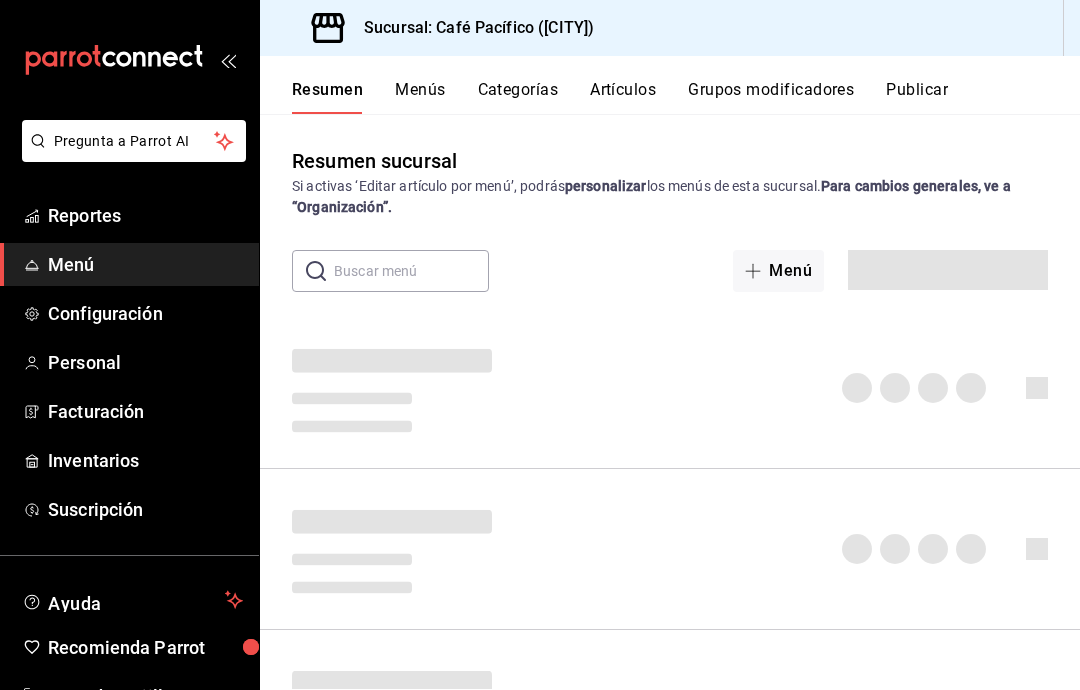 scroll, scrollTop: 80, scrollLeft: 0, axis: vertical 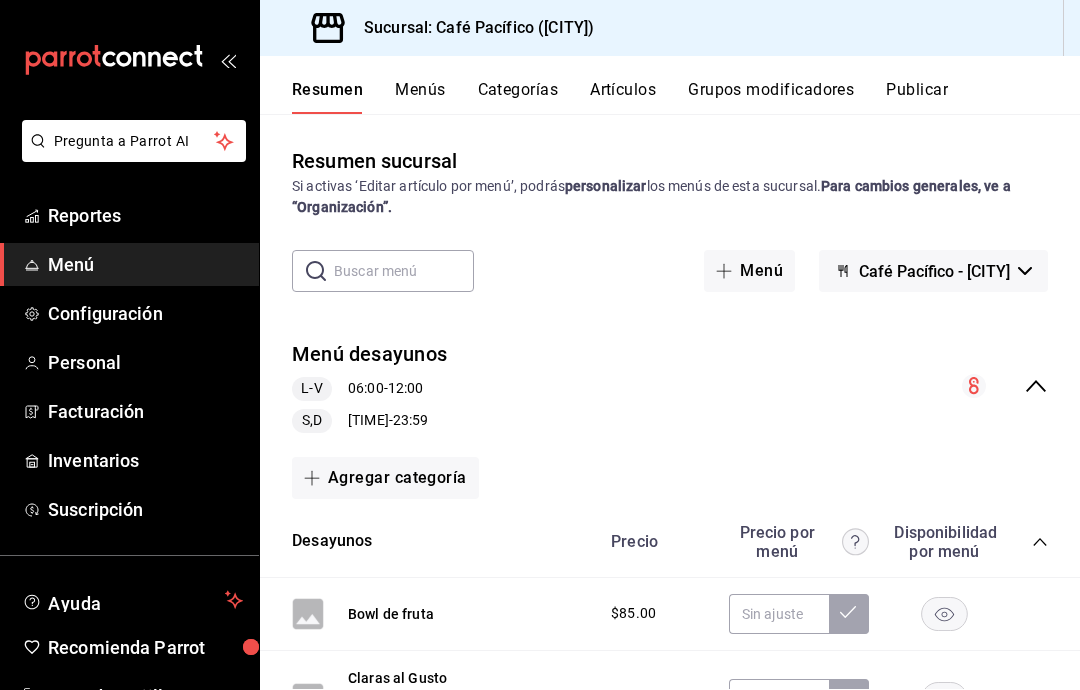 click on "Configuración" at bounding box center [129, 313] 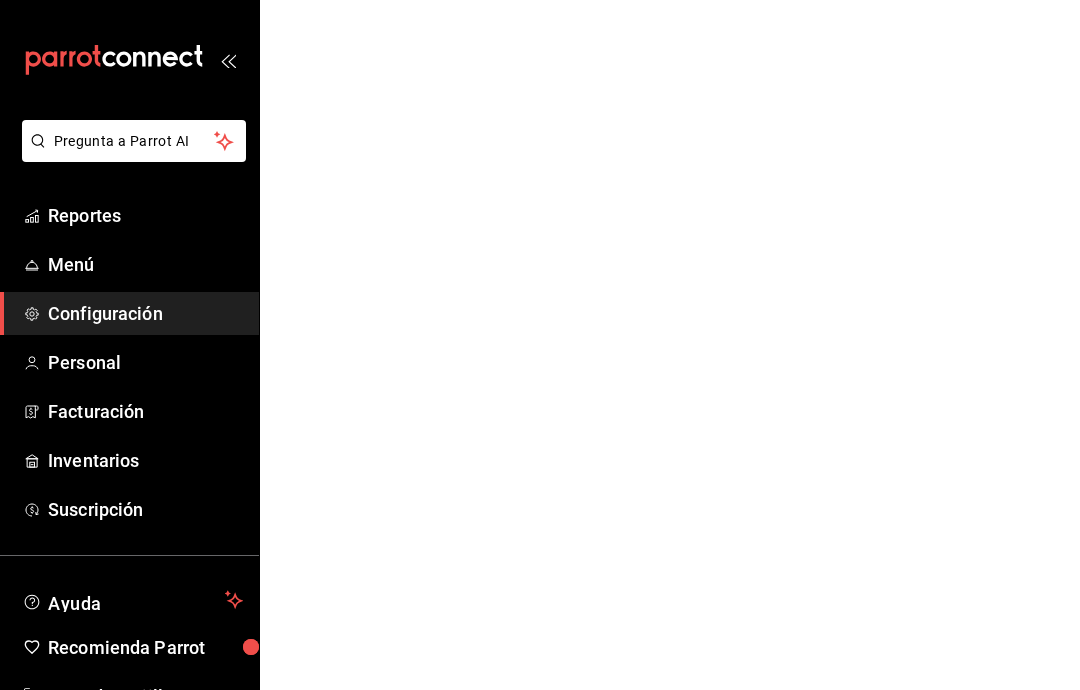 scroll, scrollTop: 0, scrollLeft: 0, axis: both 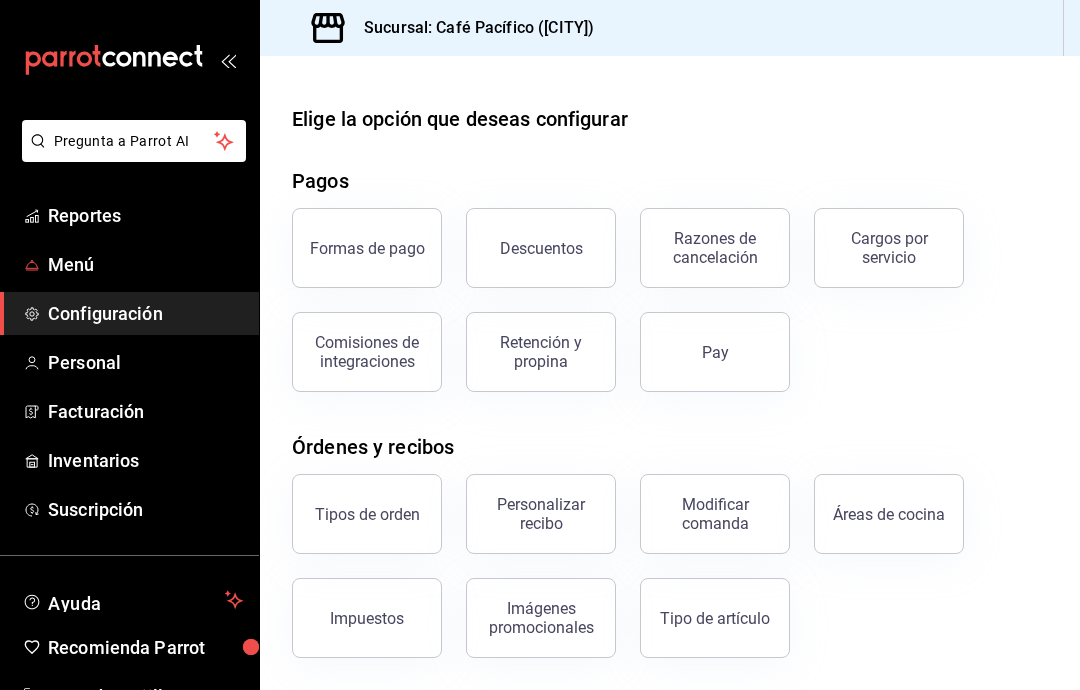 click on "Menú" at bounding box center (129, 264) 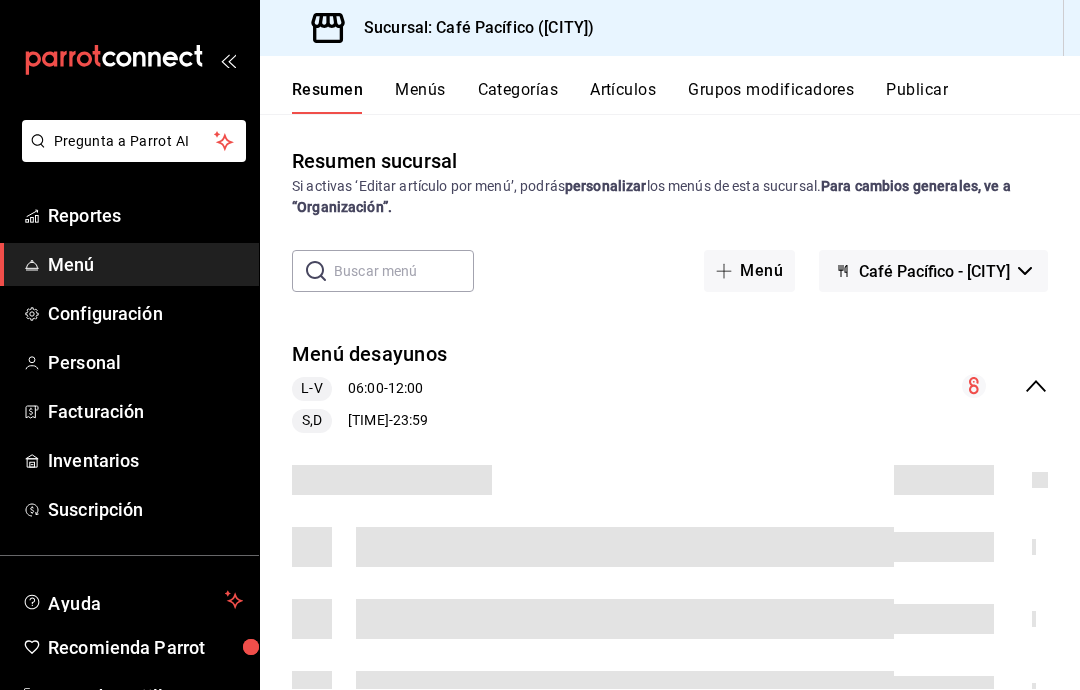 click on "Categorías" at bounding box center [518, 97] 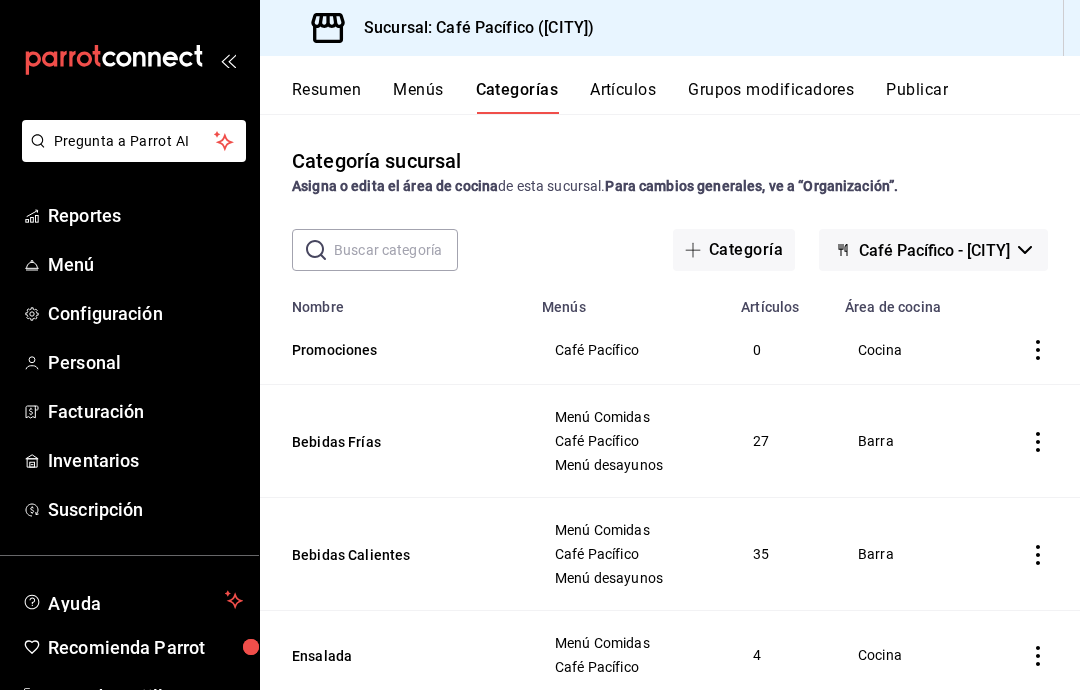 click on "Promociones" at bounding box center (392, 350) 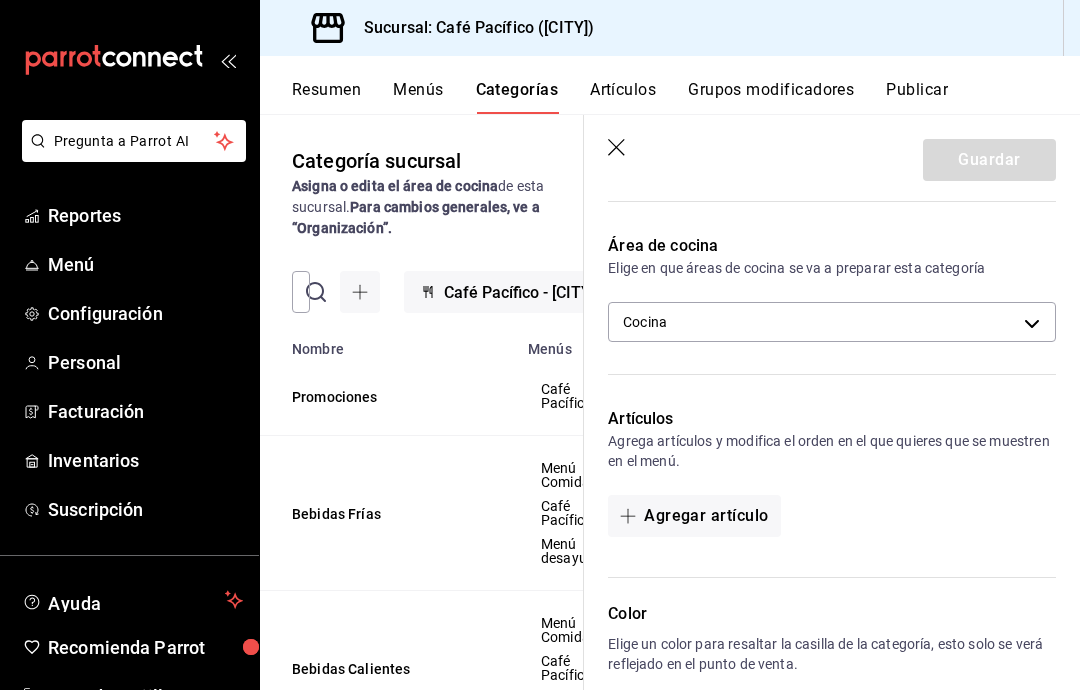 scroll, scrollTop: 361, scrollLeft: 0, axis: vertical 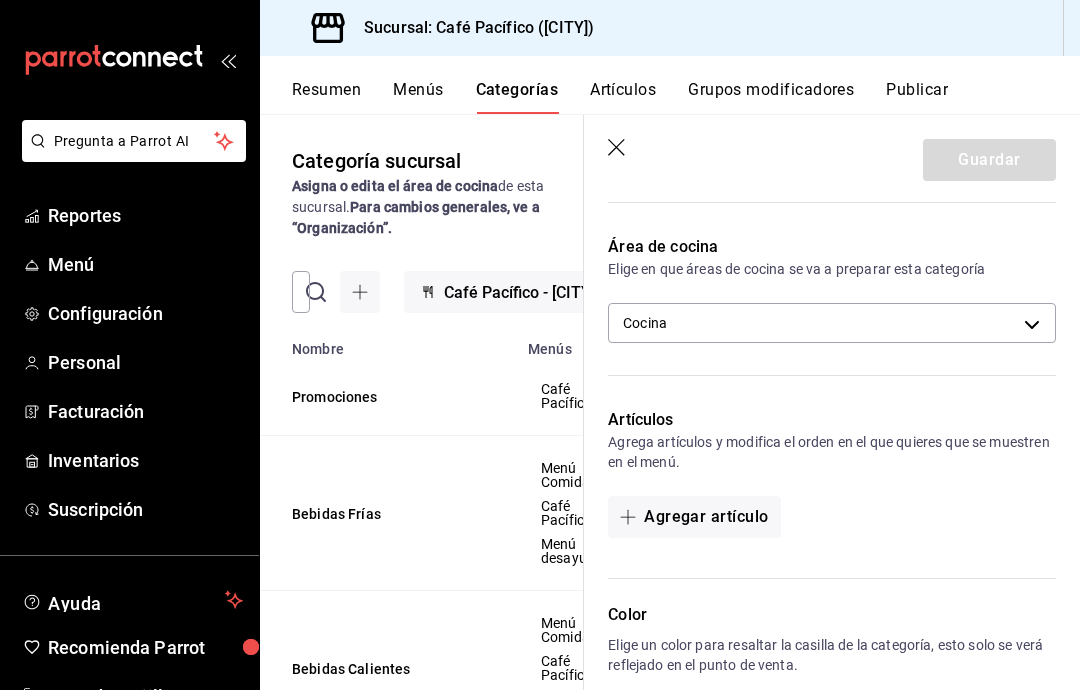 click on "Artículos" at bounding box center (623, 97) 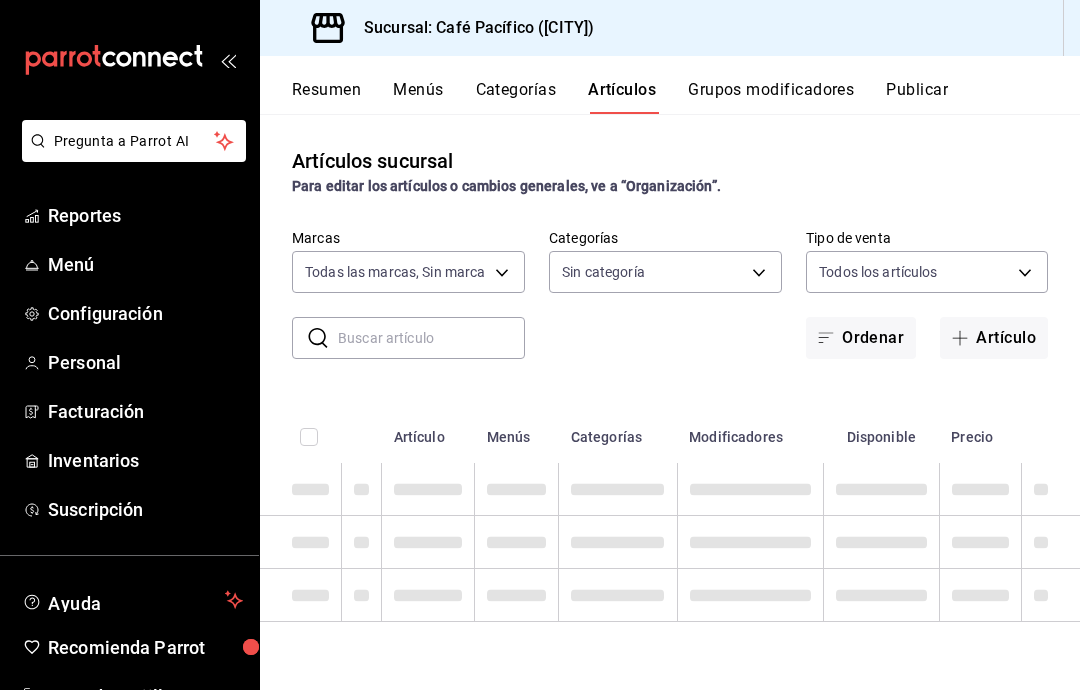 type on "[UUID]" 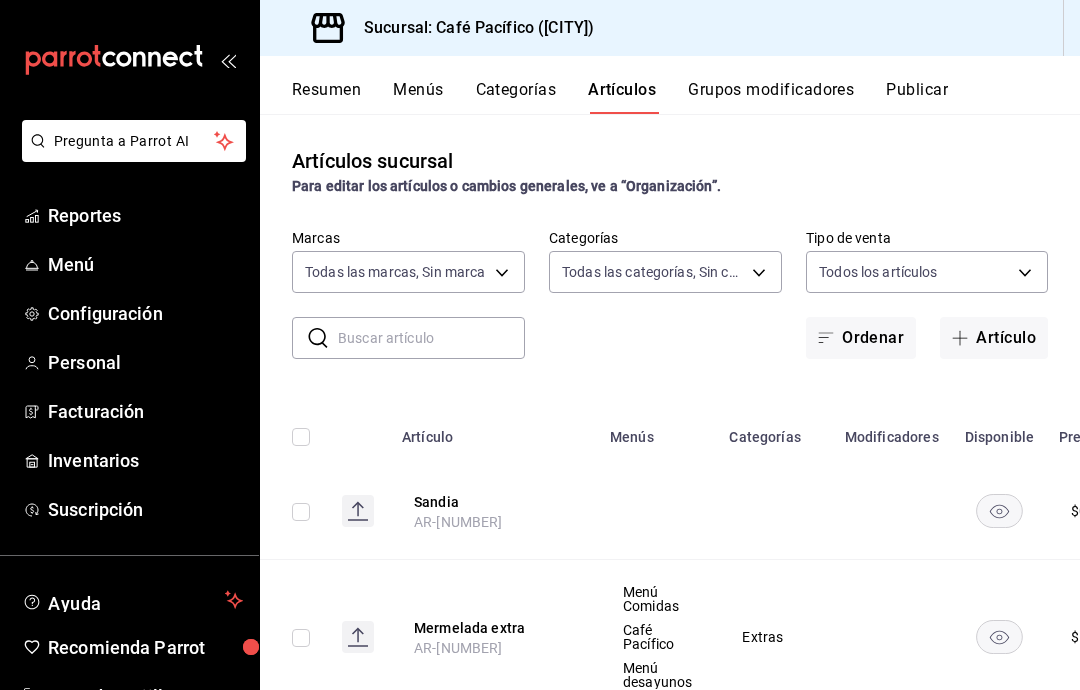 type on "[UUID],[UUID],[UUID],[UUID],[UUID],[UUID],[UUID],[UUID],[UUID],[UUID],[UUID],[UUID]" 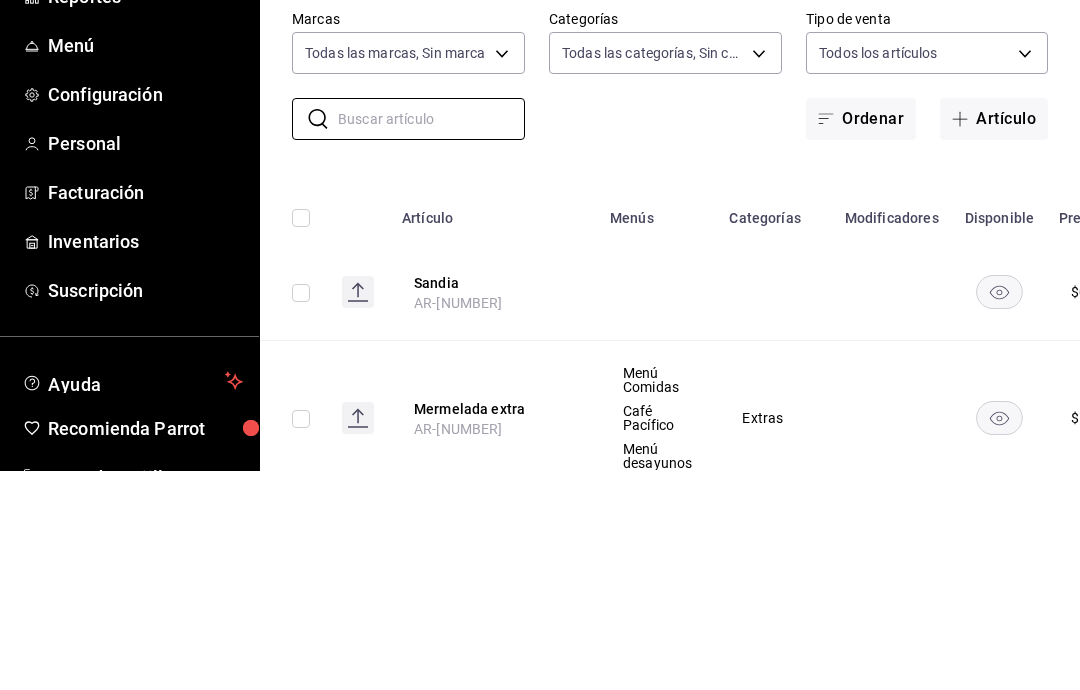 click on "Artículo" at bounding box center (994, 338) 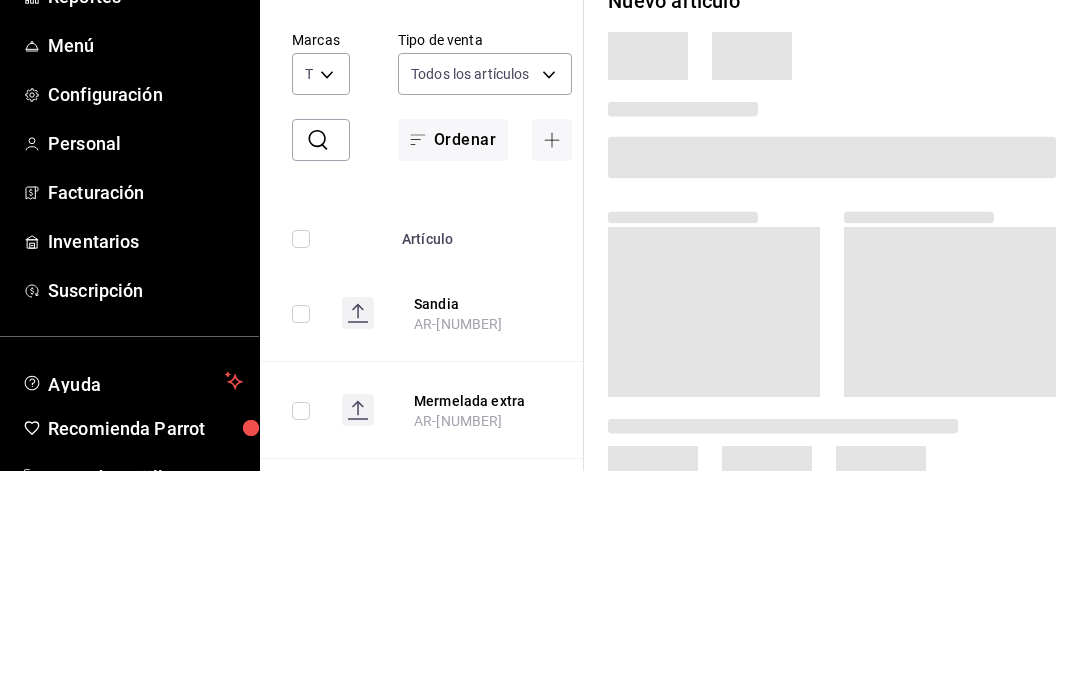 scroll, scrollTop: 80, scrollLeft: 0, axis: vertical 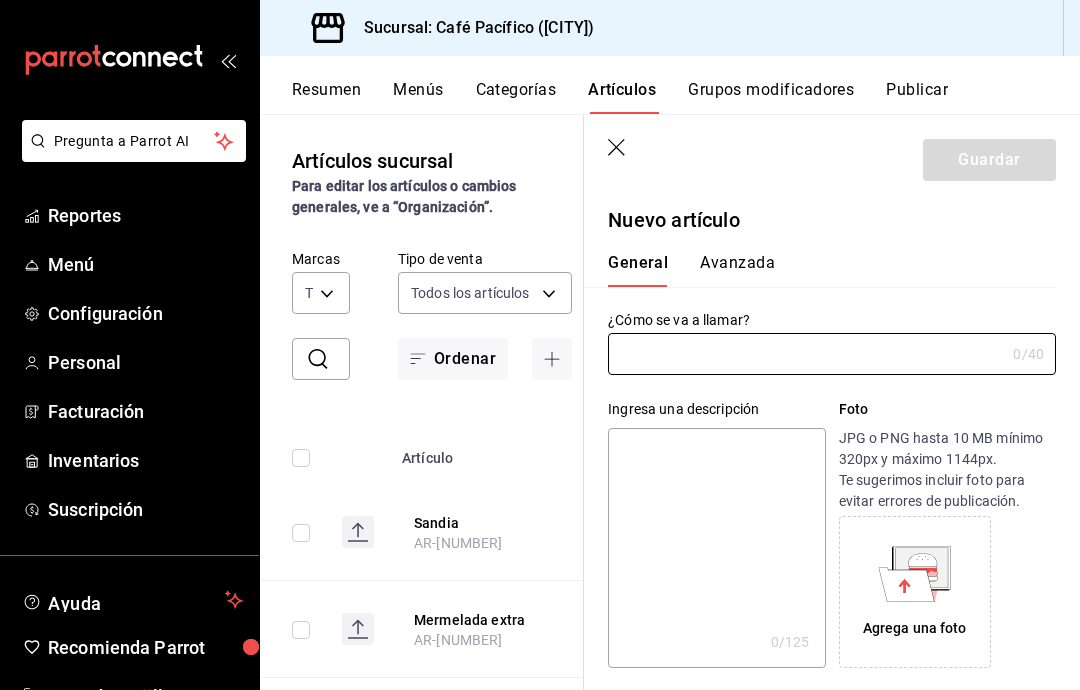 click at bounding box center [806, 354] 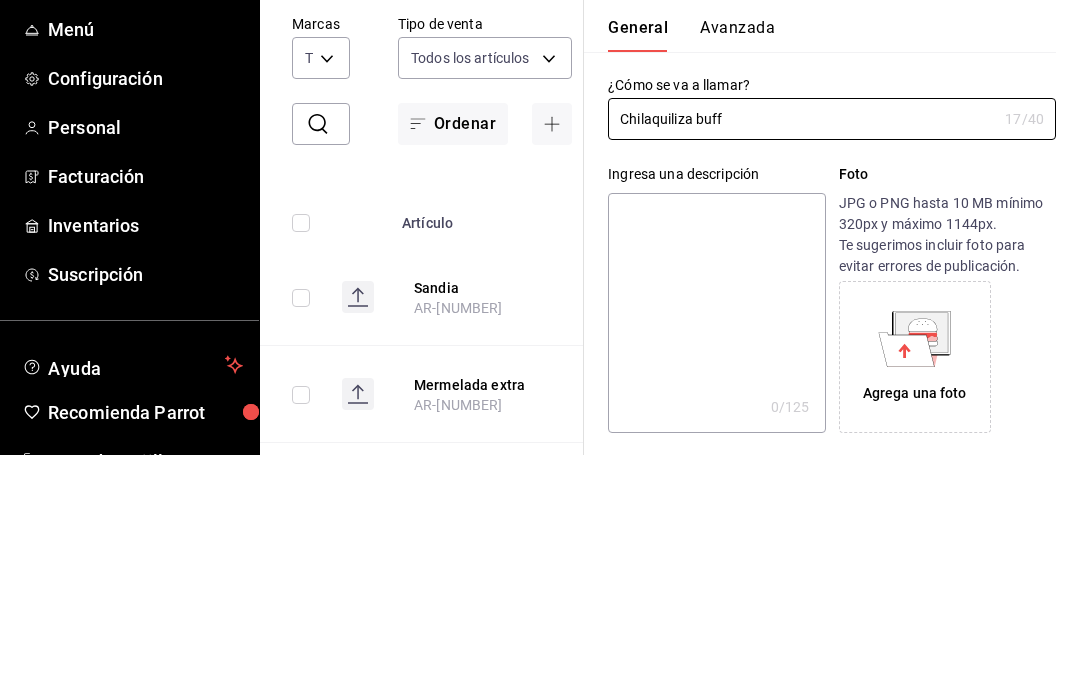 type on "Chilaquiliza buff" 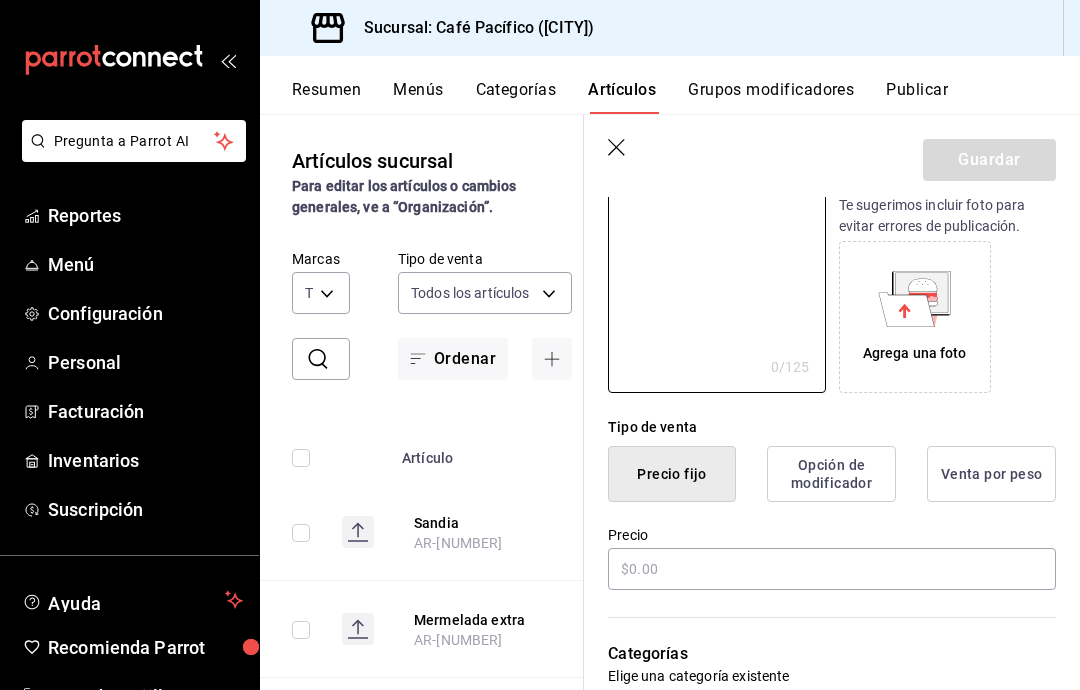 scroll, scrollTop: 283, scrollLeft: 0, axis: vertical 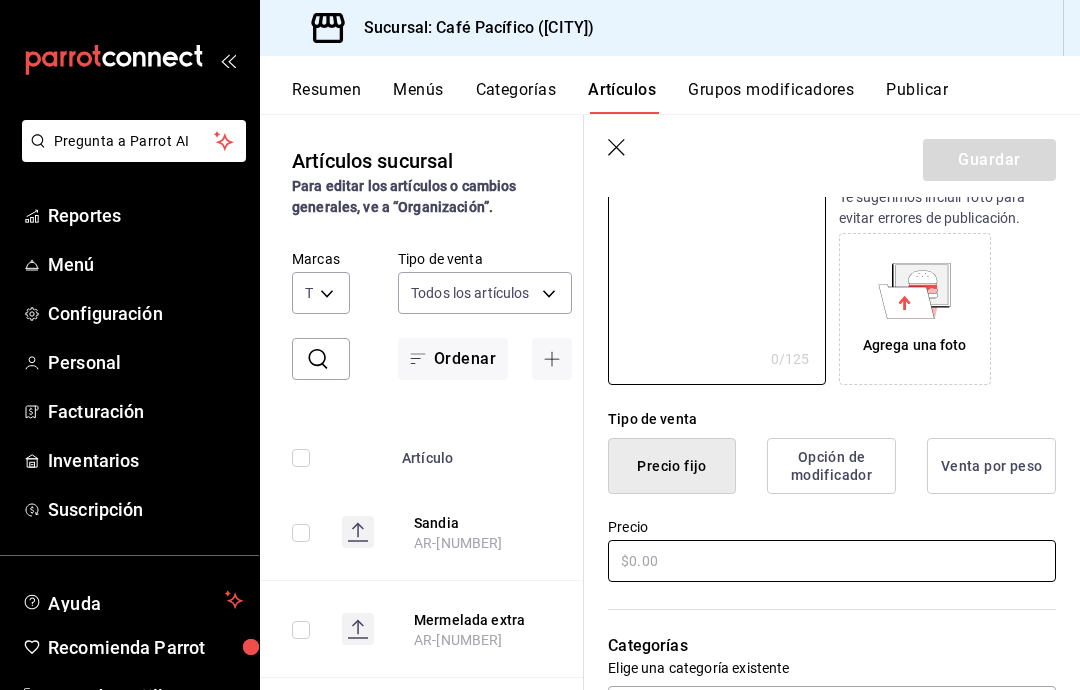 click at bounding box center [832, 561] 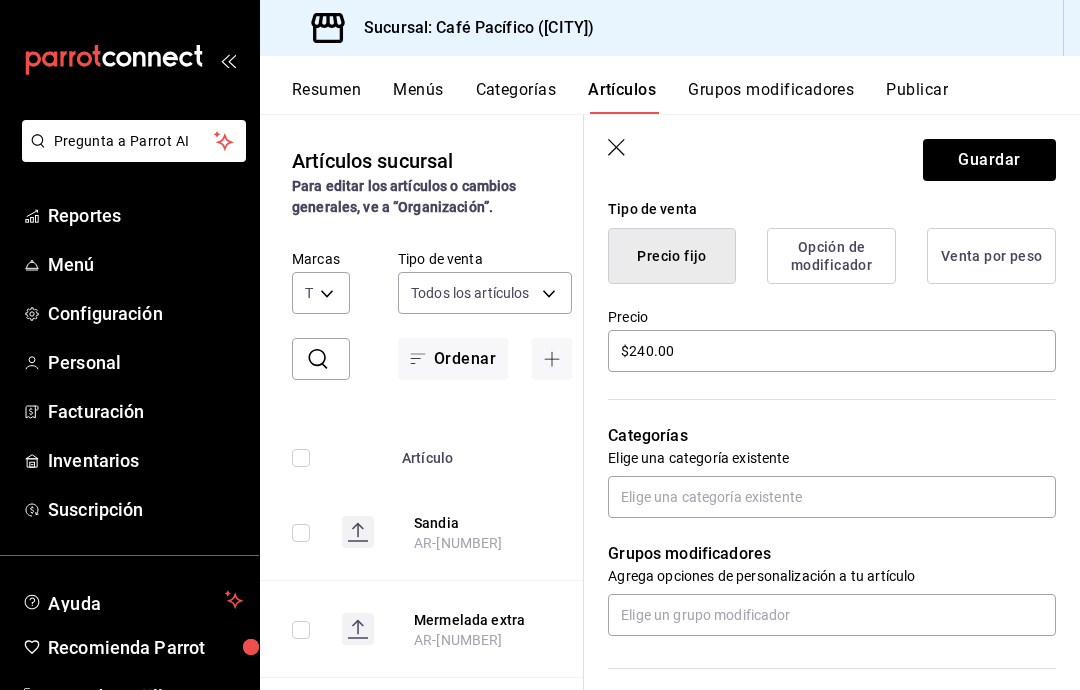 scroll, scrollTop: 490, scrollLeft: 0, axis: vertical 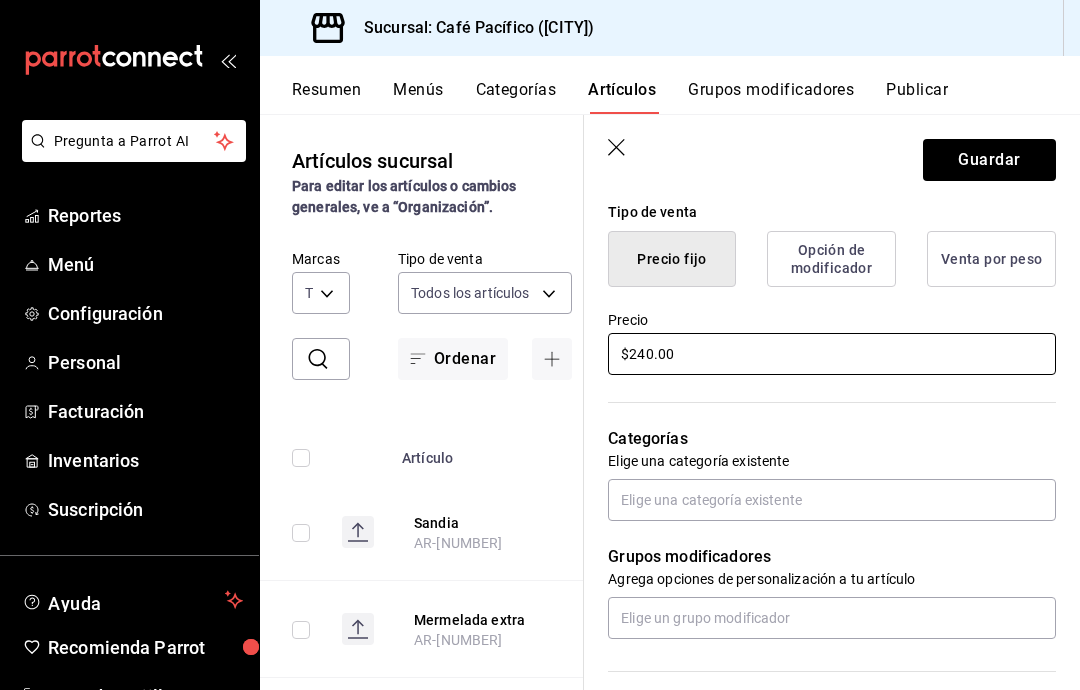type on "$240.00" 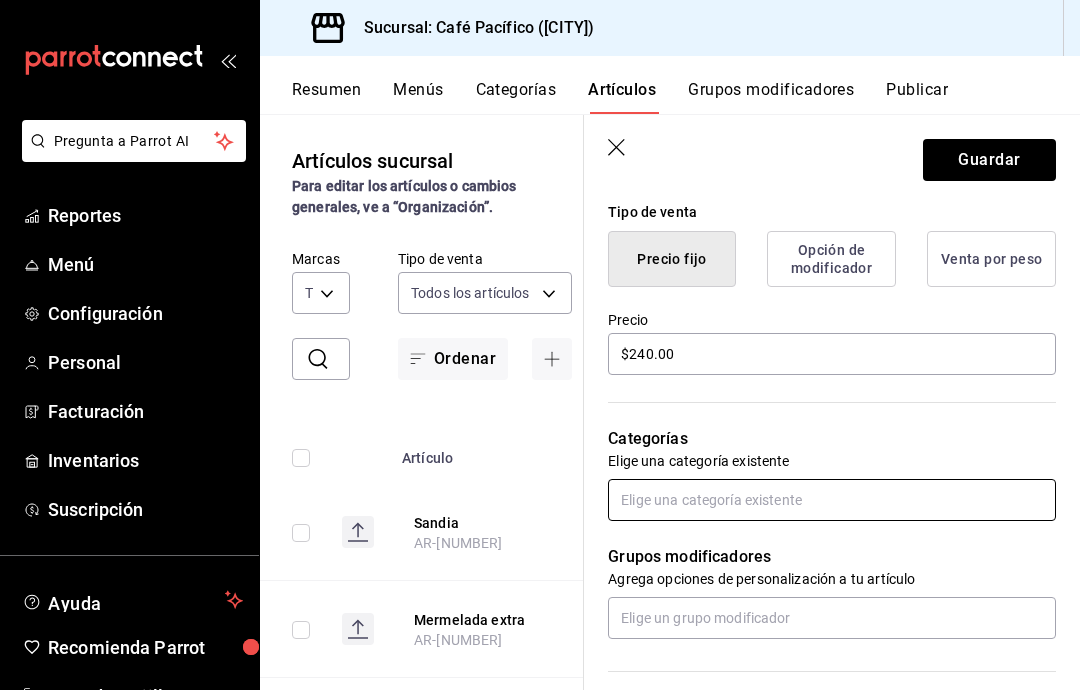 click at bounding box center [832, 500] 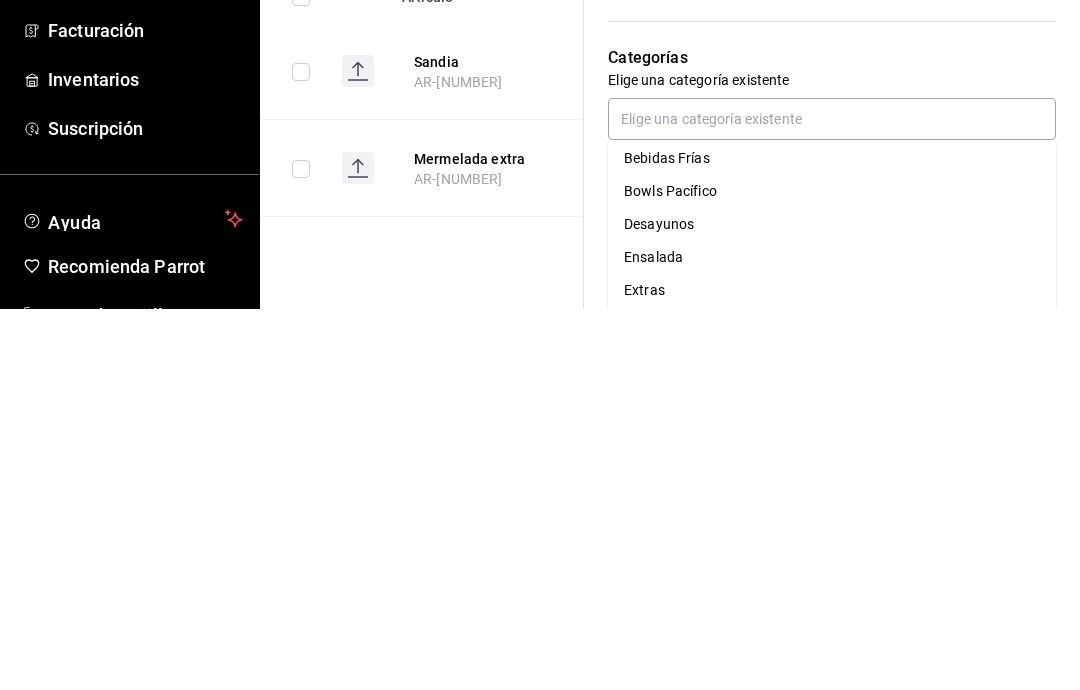 scroll, scrollTop: 104, scrollLeft: 0, axis: vertical 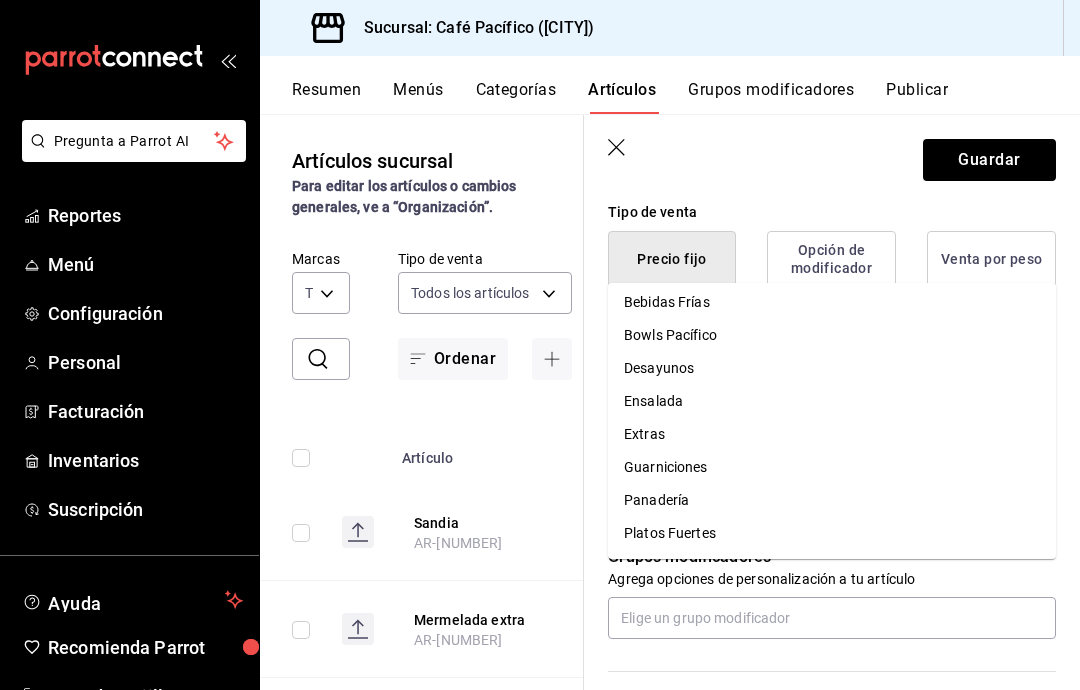 click on "Promociones" at bounding box center [832, 566] 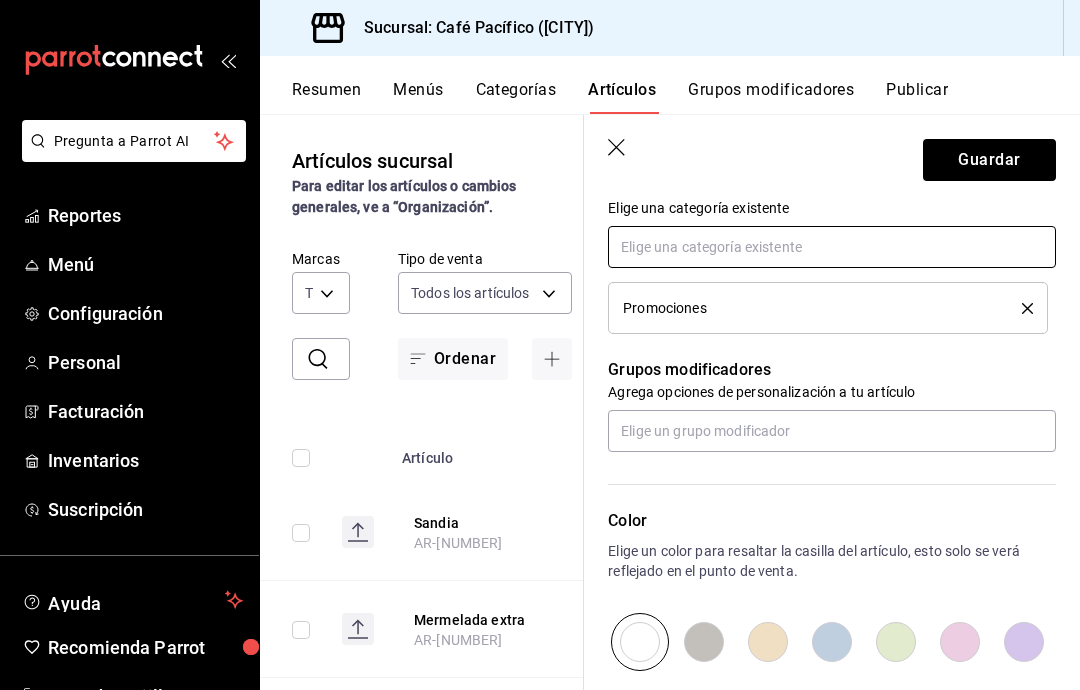 scroll, scrollTop: 739, scrollLeft: 0, axis: vertical 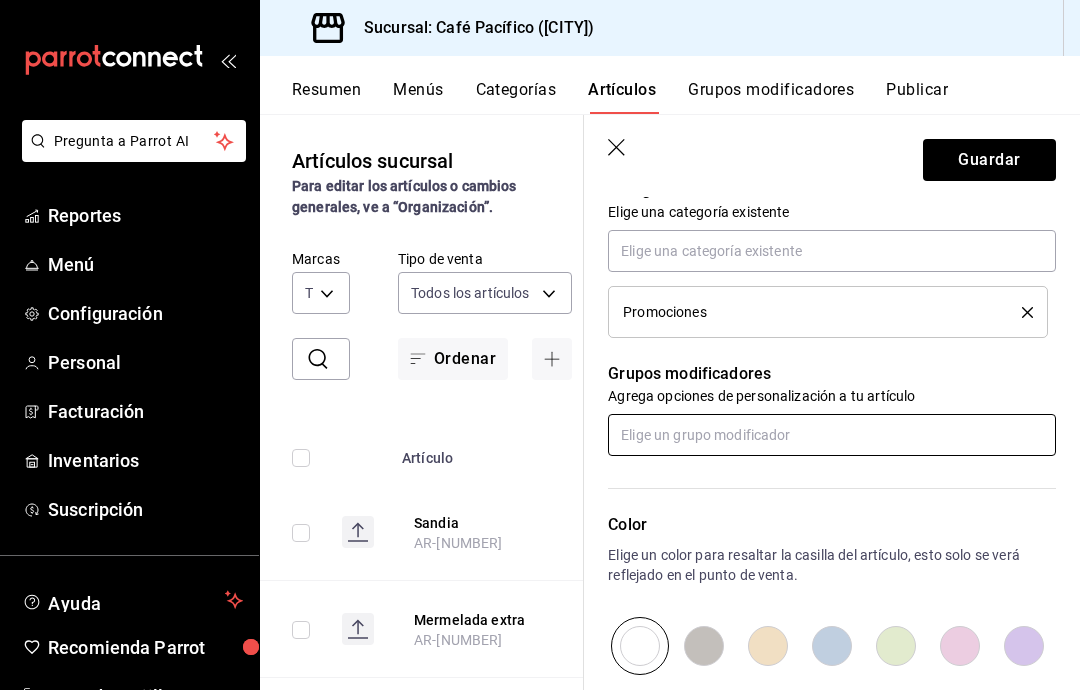click at bounding box center [832, 435] 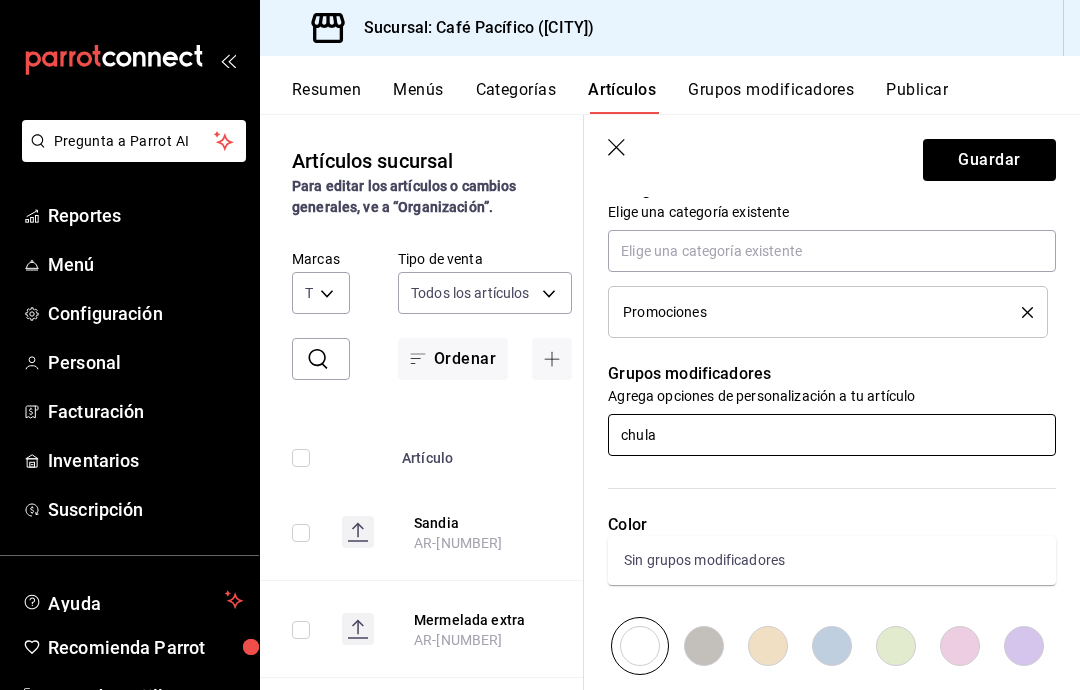 click on "chula" at bounding box center [832, 435] 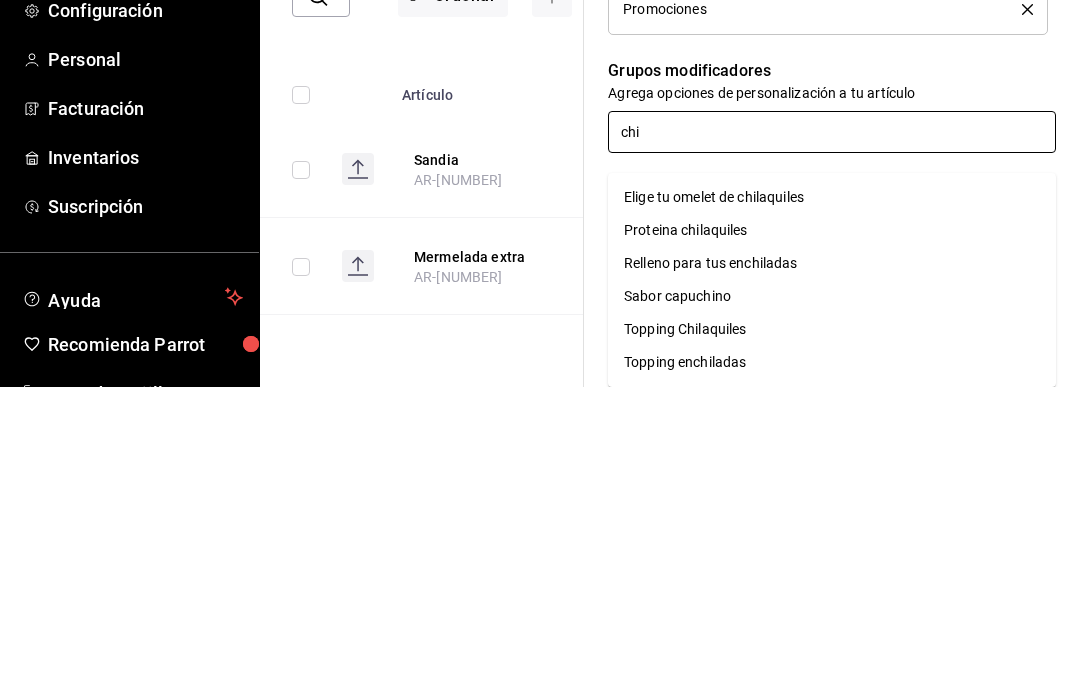 type on "chil" 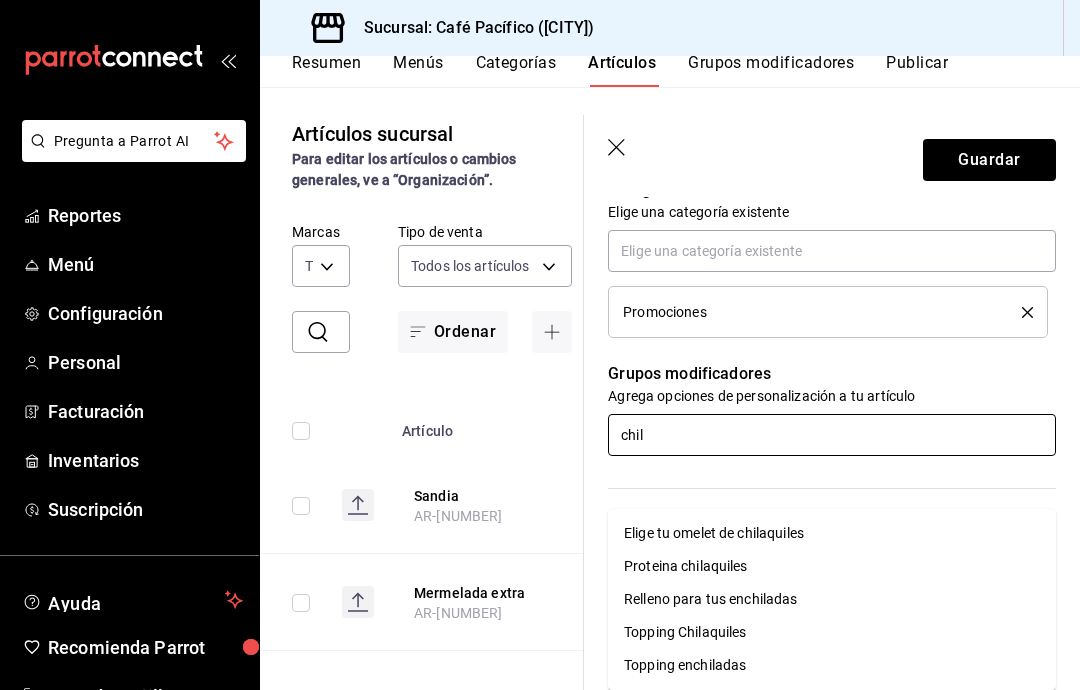 click on "Proteina chilaquiles" at bounding box center [686, 566] 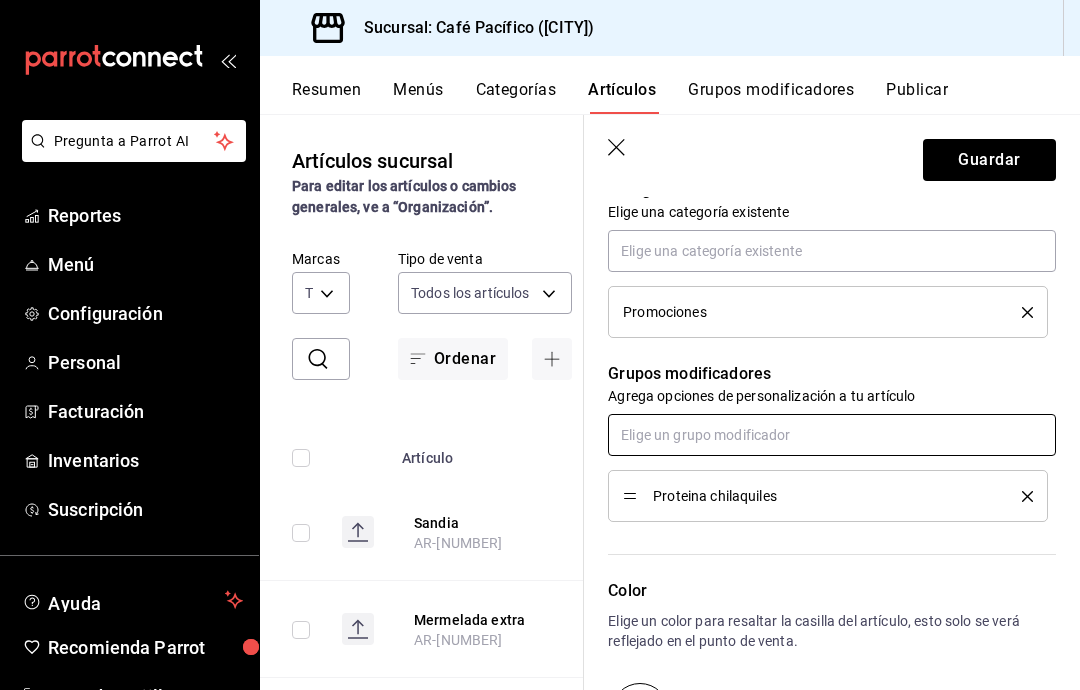 click at bounding box center (832, 435) 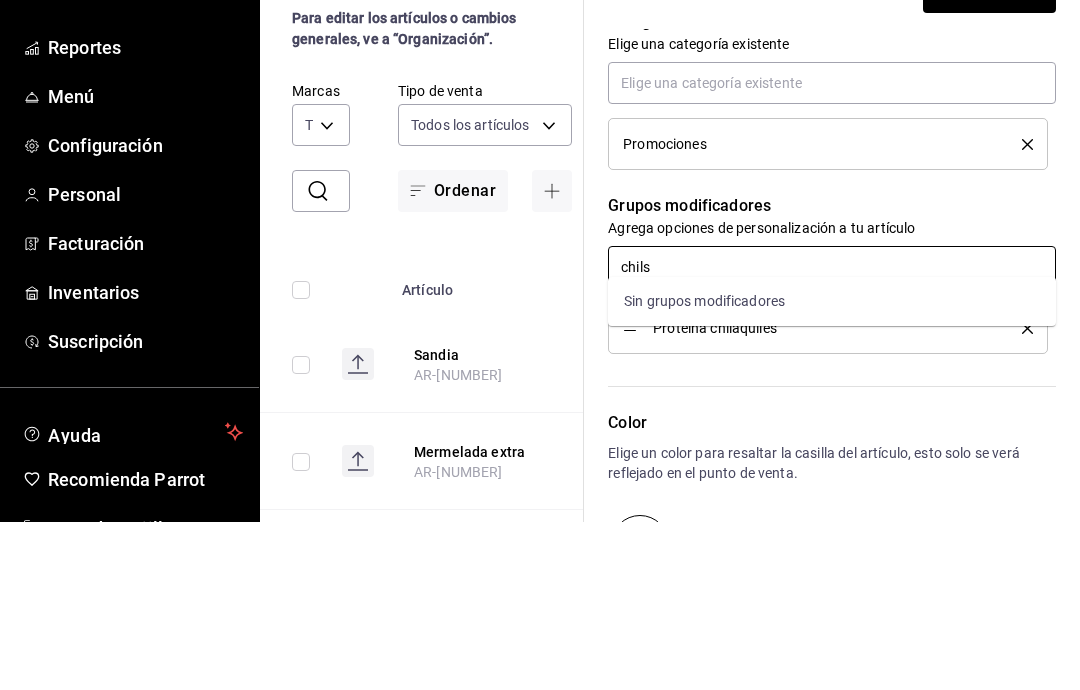 type on "chil" 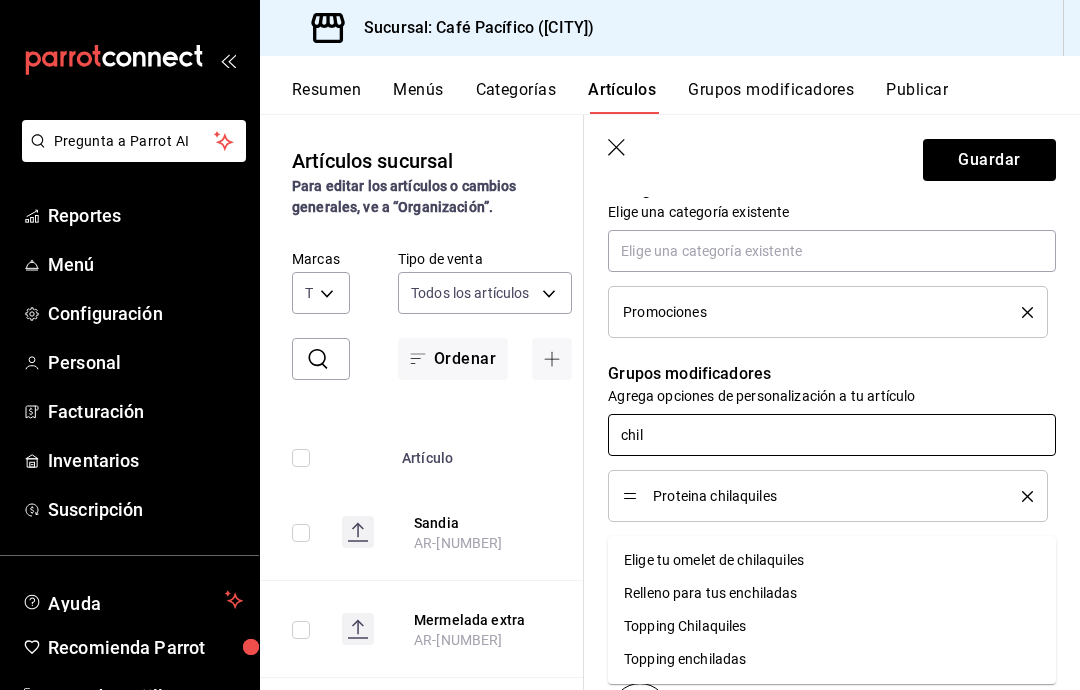 click on "Topping Chilaquiles" at bounding box center (685, 626) 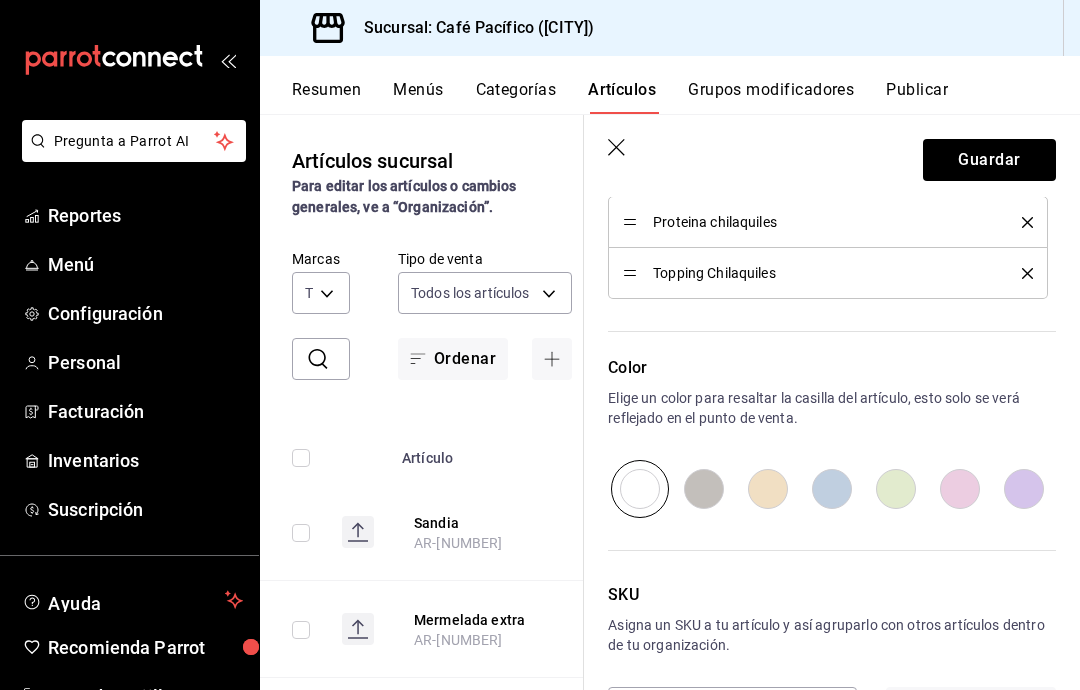 scroll, scrollTop: 1012, scrollLeft: 0, axis: vertical 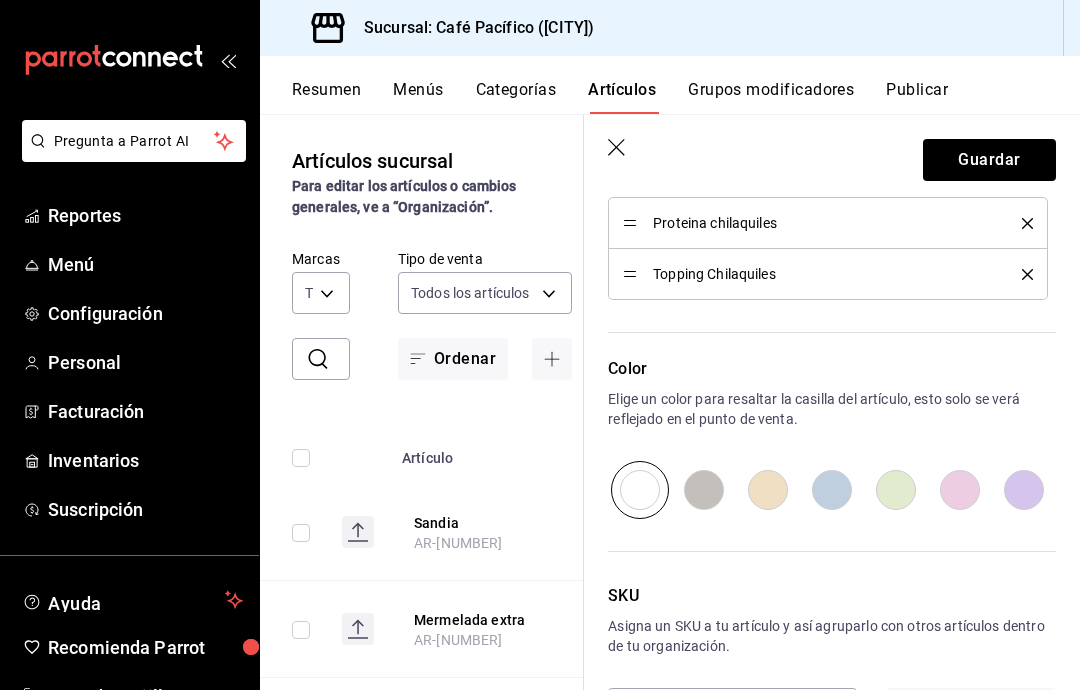 click at bounding box center [832, 490] 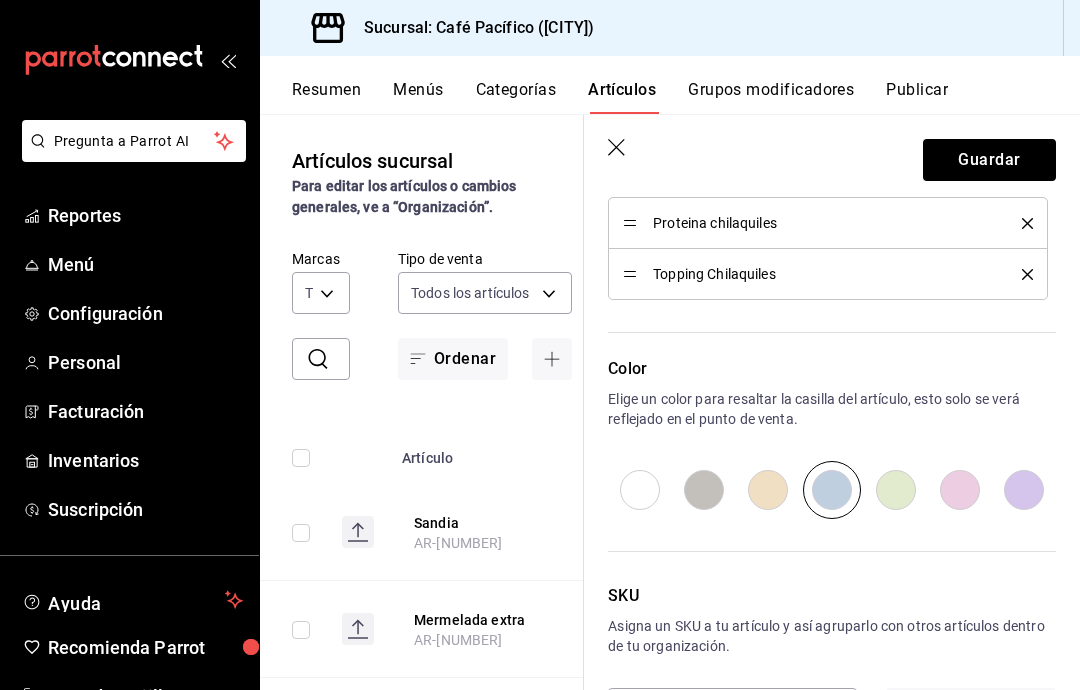 click at bounding box center [896, 490] 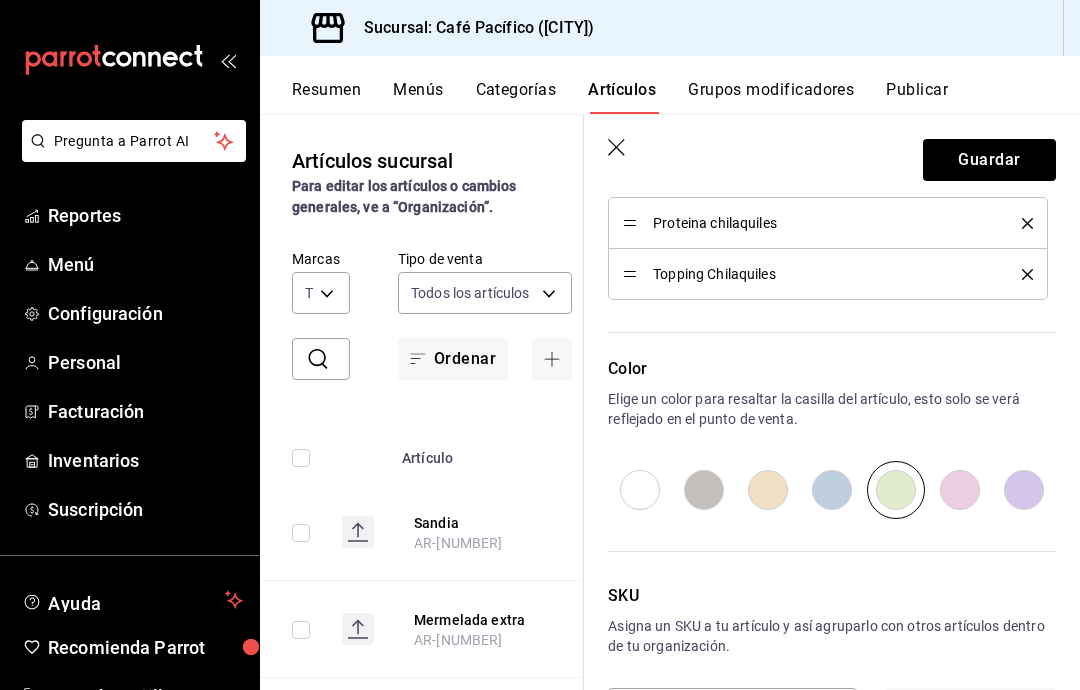 click at bounding box center (960, 490) 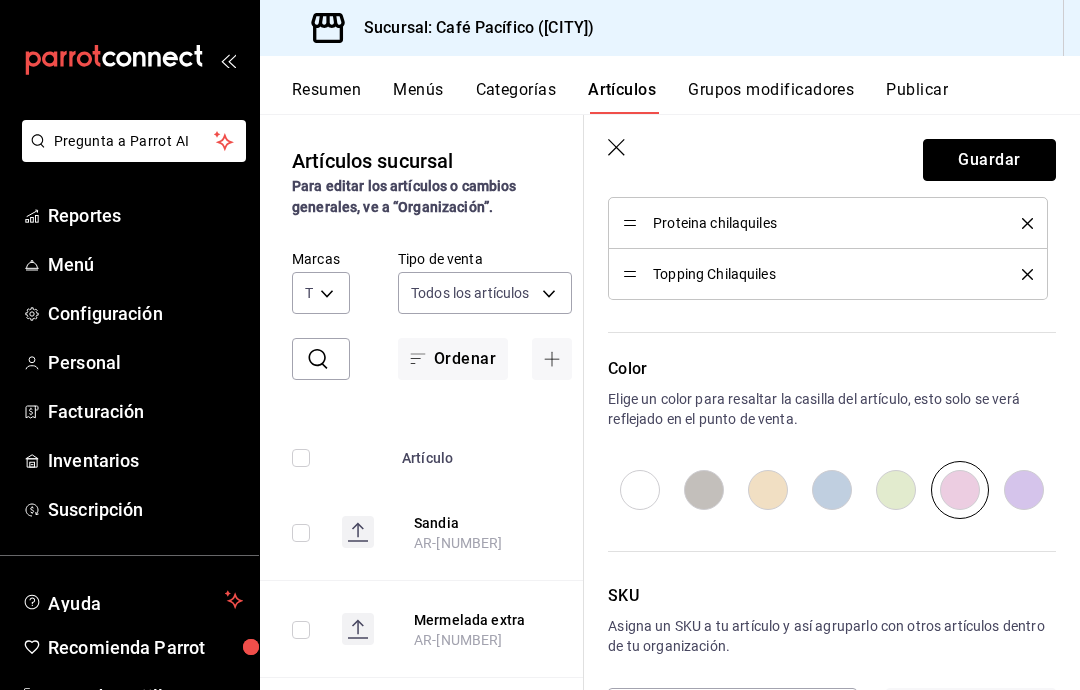 click on "Guardar" at bounding box center (989, 160) 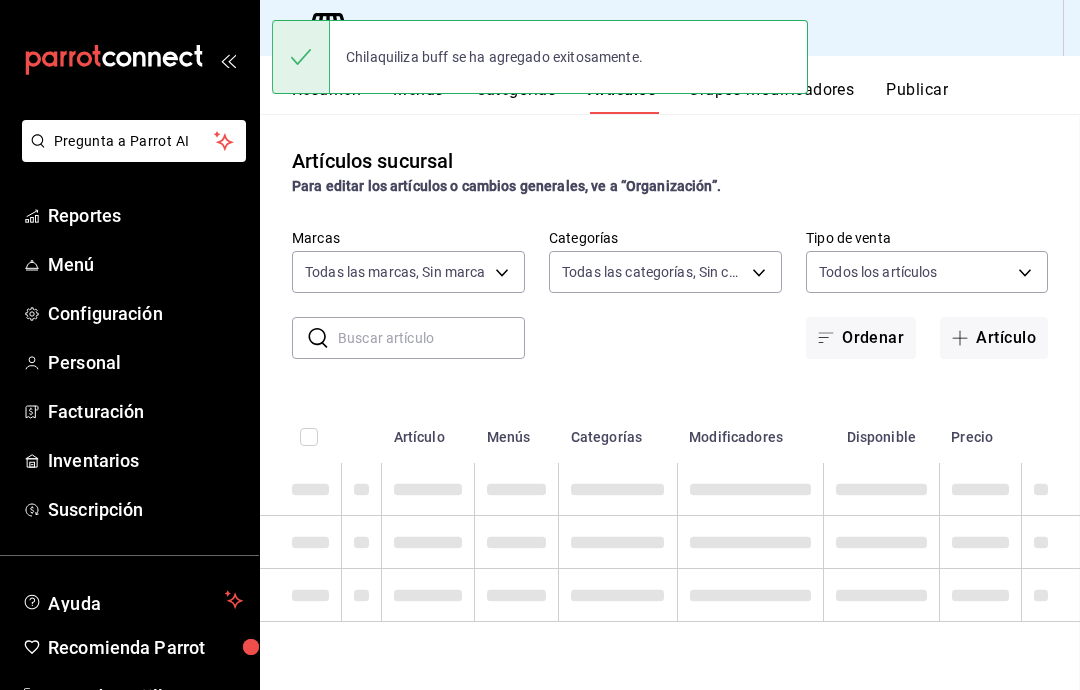 scroll, scrollTop: 0, scrollLeft: 0, axis: both 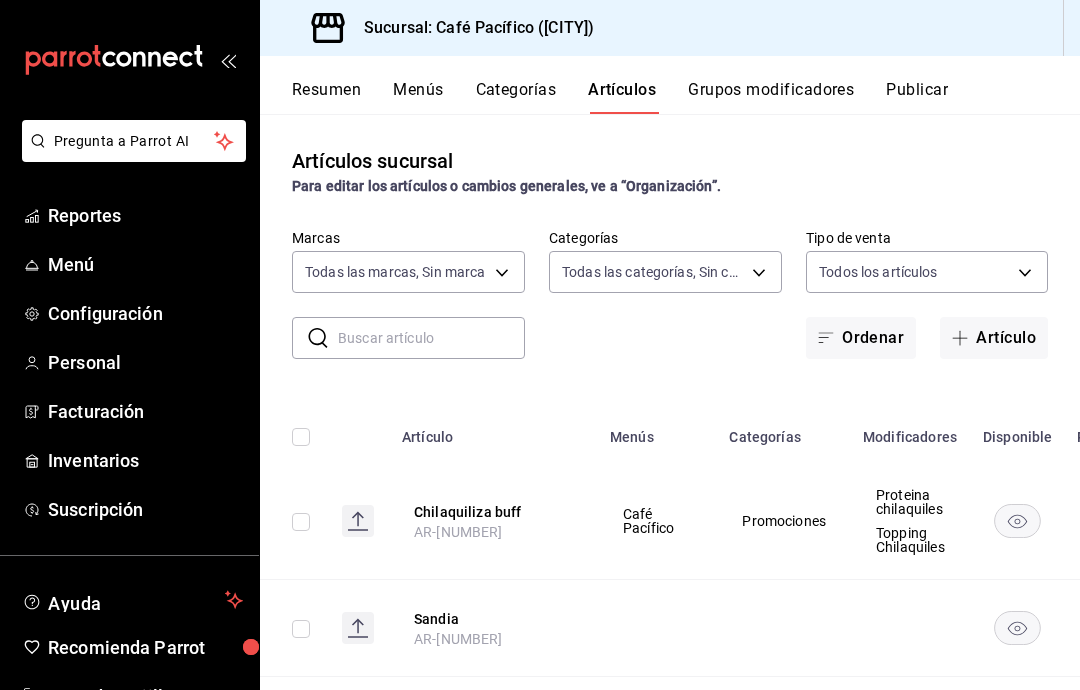 click on "Grupos modificadores" at bounding box center [771, 97] 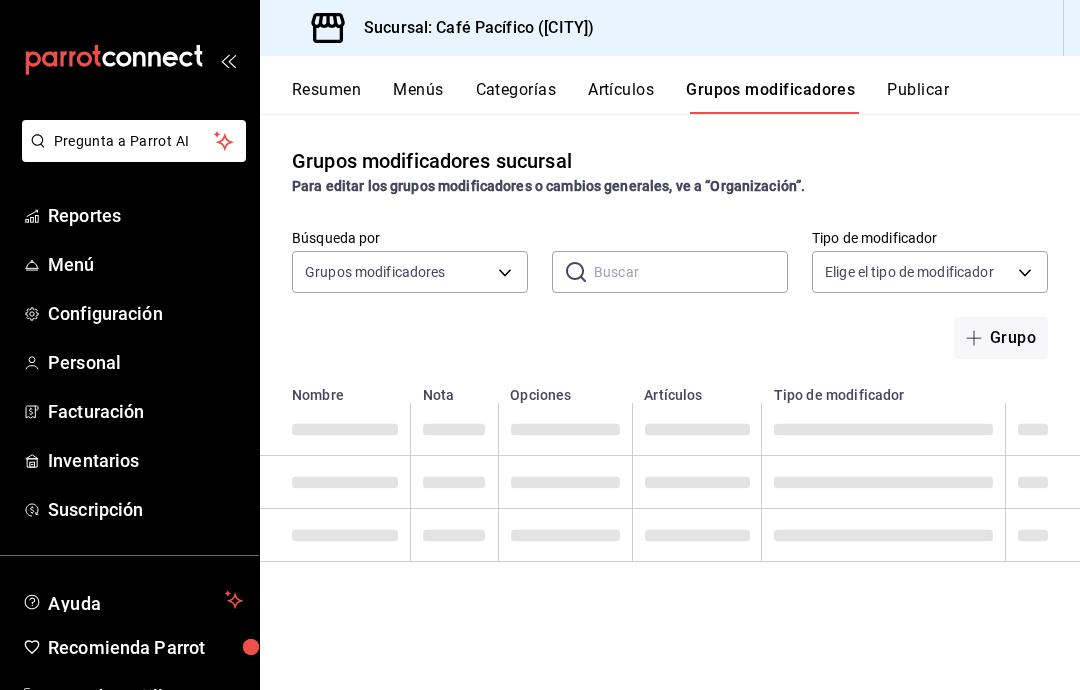 click on "Grupo" at bounding box center (1001, 338) 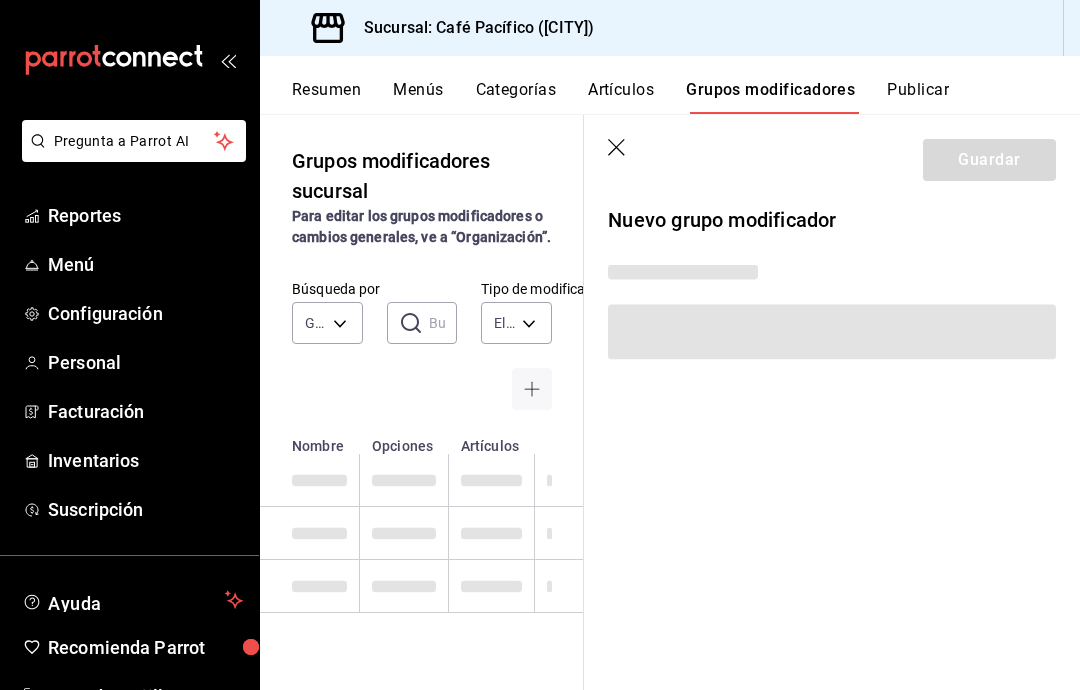 click at bounding box center (832, 331) 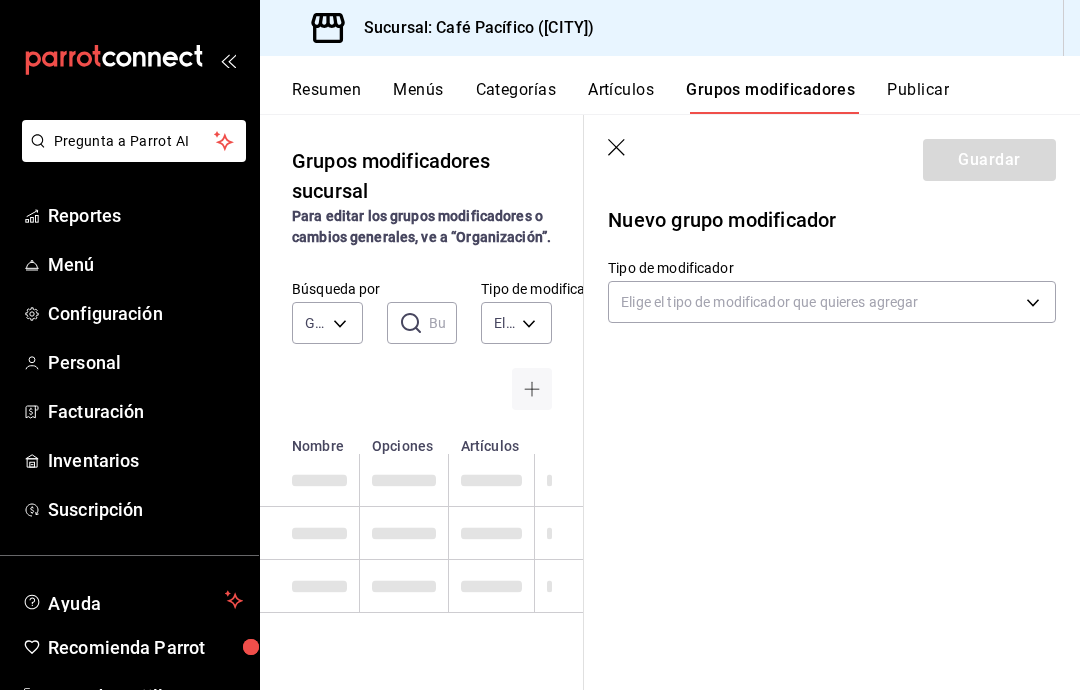 click on "Pregunta a Parrot AI Reportes   Menú   Configuración   Personal   Facturación   Inventarios   Suscripción   Ayuda Recomienda Parrot   [FIRST] [LAST]   Sugerir nueva función   Sucursal: Café Pacífico ([CITY]) Resumen Menús Categorías Artículos Grupos modificadores Publicar Grupos modificadores sucursal Para editar los grupos modificadores o cambios generales, ve a “Organización”. Búsqueda por Grupos modificadores GROUP ​ ​ Tipo de modificador Elige el tipo de modificador Nombre Opciones Artículos Guardar Nuevo grupo modificador Tipo de modificador Elige el tipo de modificador que quieres agregar GANA 1 MES GRATIS EN TU SUSCRIPCIÓN AQUÍ ¿Recuerdas cómo empezó tu restaurante?
Hoy puedes ayudar a un colega a tener el mismo cambio que tú viviste.
Recomienda Parrot directamente desde tu Portal Administrador.
Es fácil y rápido.
🎁 Por cada restaurante que se una, ganas 1 mes gratis. Ver video tutorial Ir a video Ver video tutorial Ir a video Pregunta a Parrot AI Reportes   Menú" at bounding box center (540, 345) 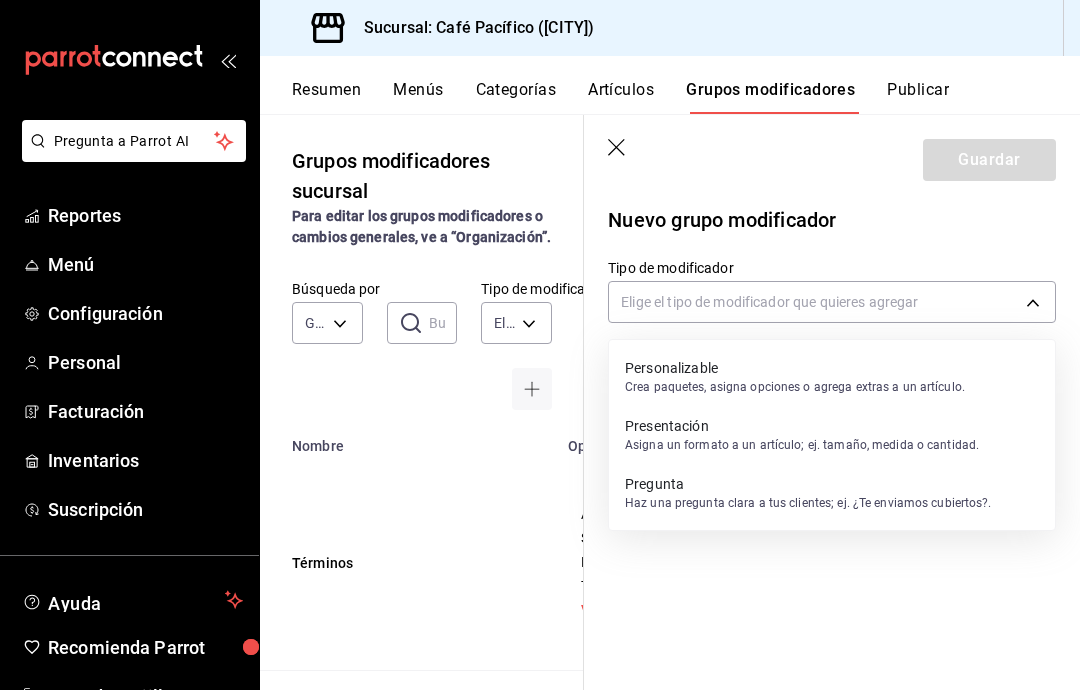 click on "Personalizable" at bounding box center [795, 368] 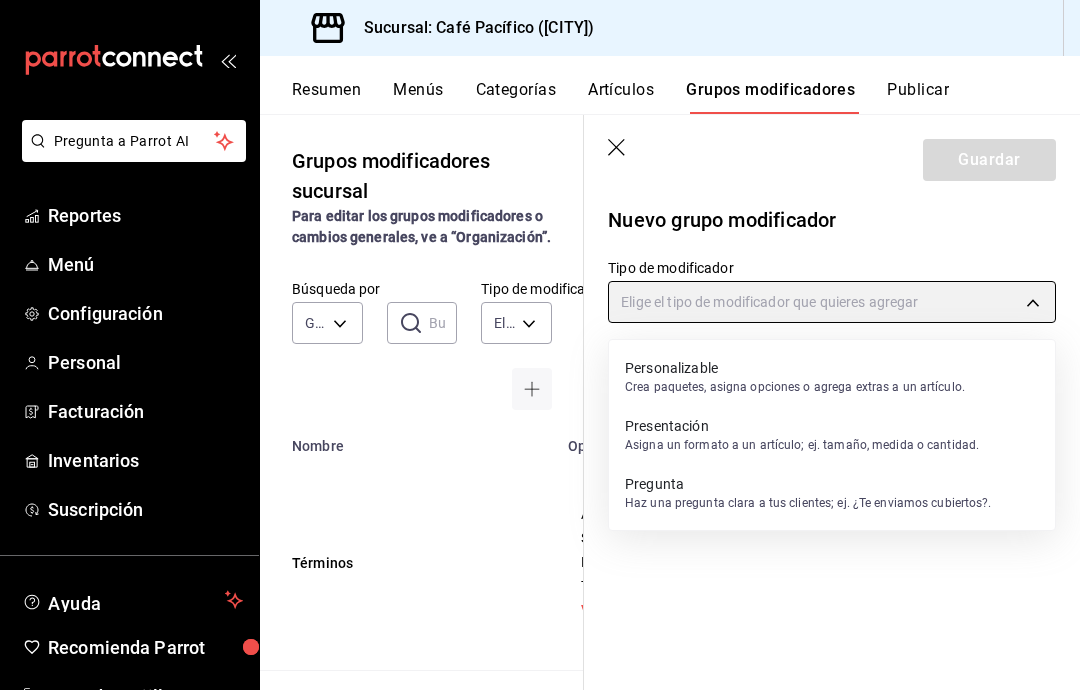 type on "CUSTOMIZABLE" 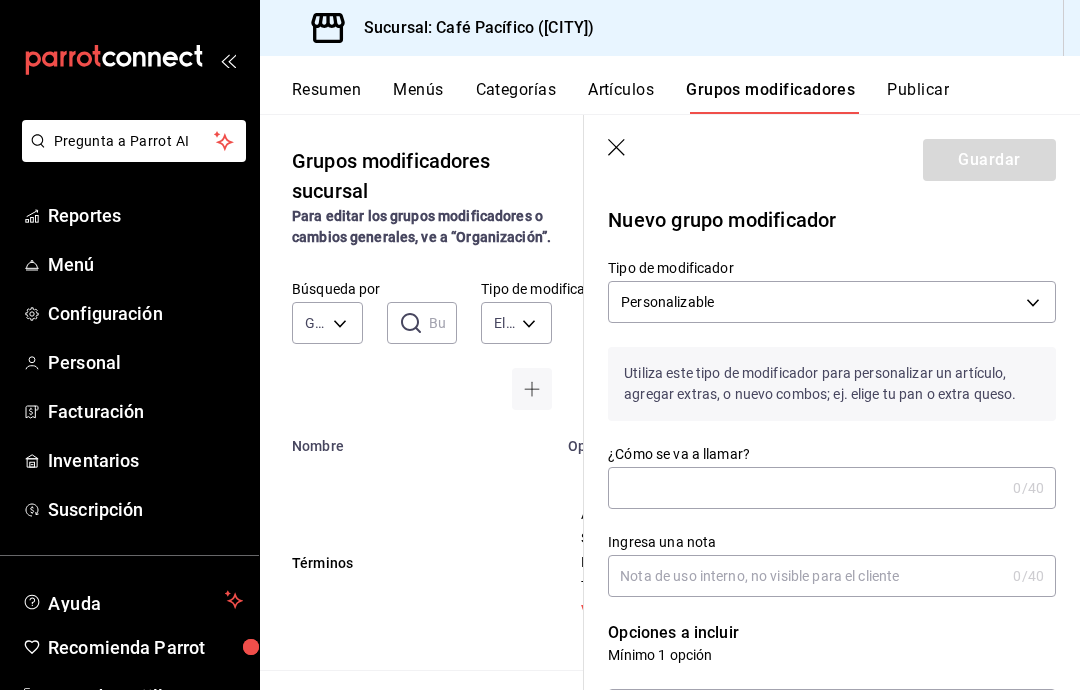 click on "¿Cómo se va a llamar?" at bounding box center [806, 488] 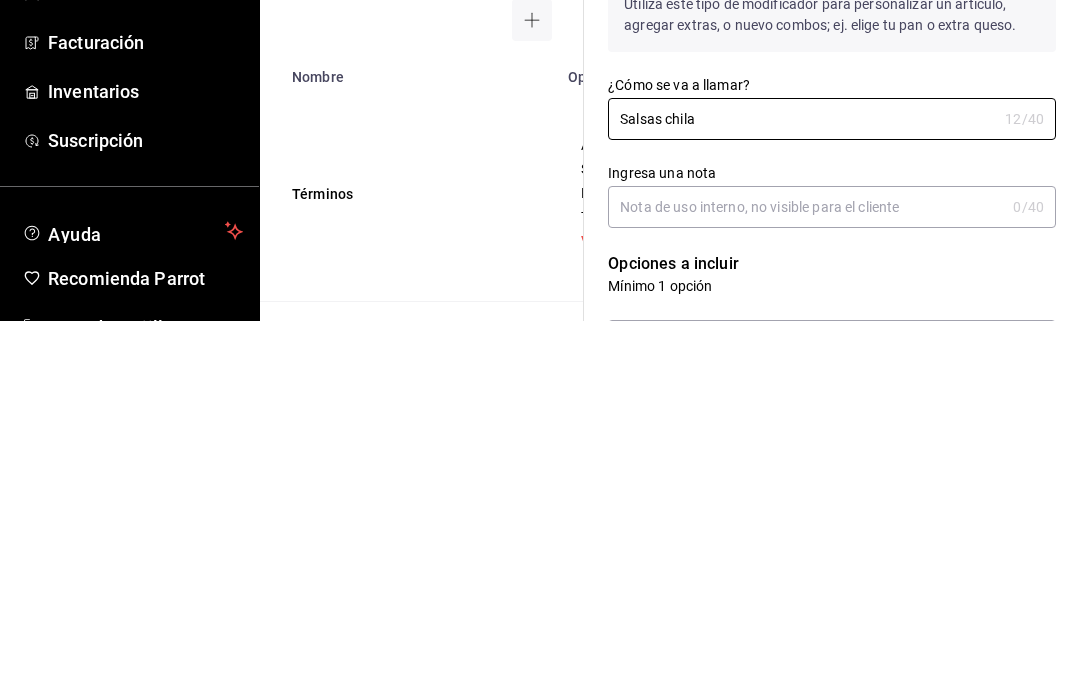 scroll, scrollTop: 80, scrollLeft: 0, axis: vertical 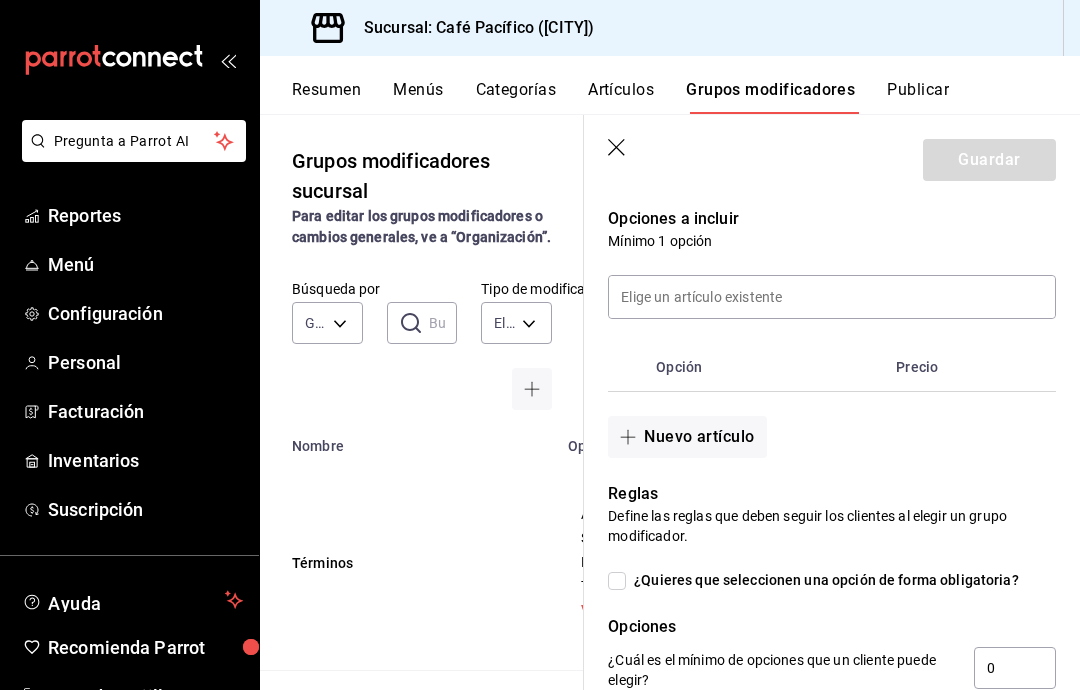 type on "Salsas chila" 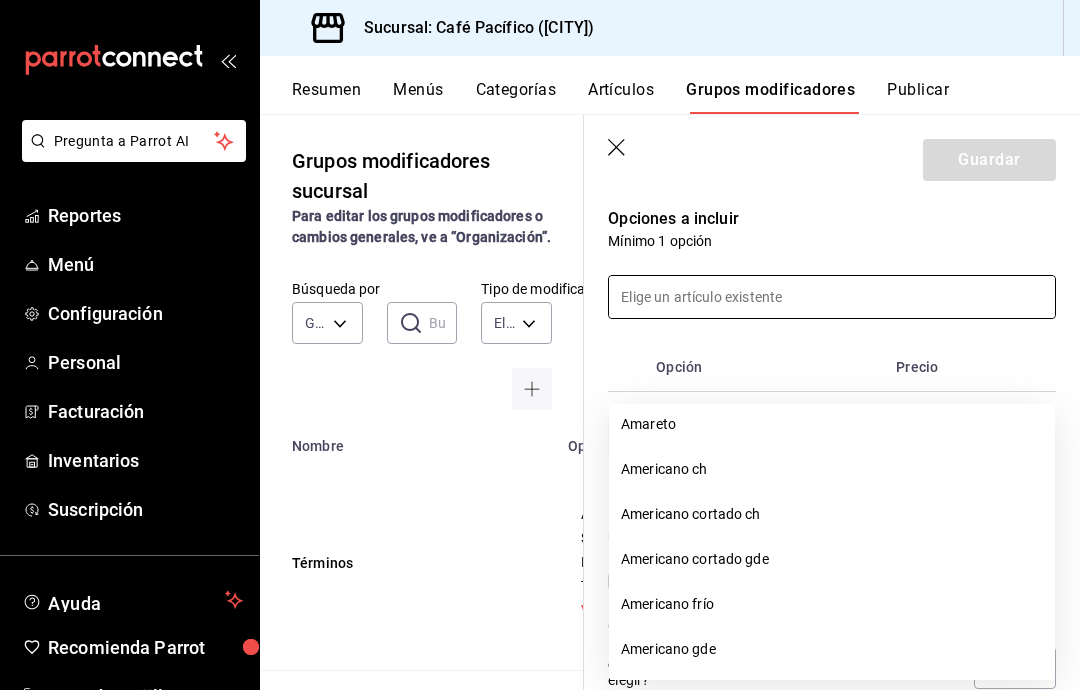 scroll, scrollTop: 519, scrollLeft: 0, axis: vertical 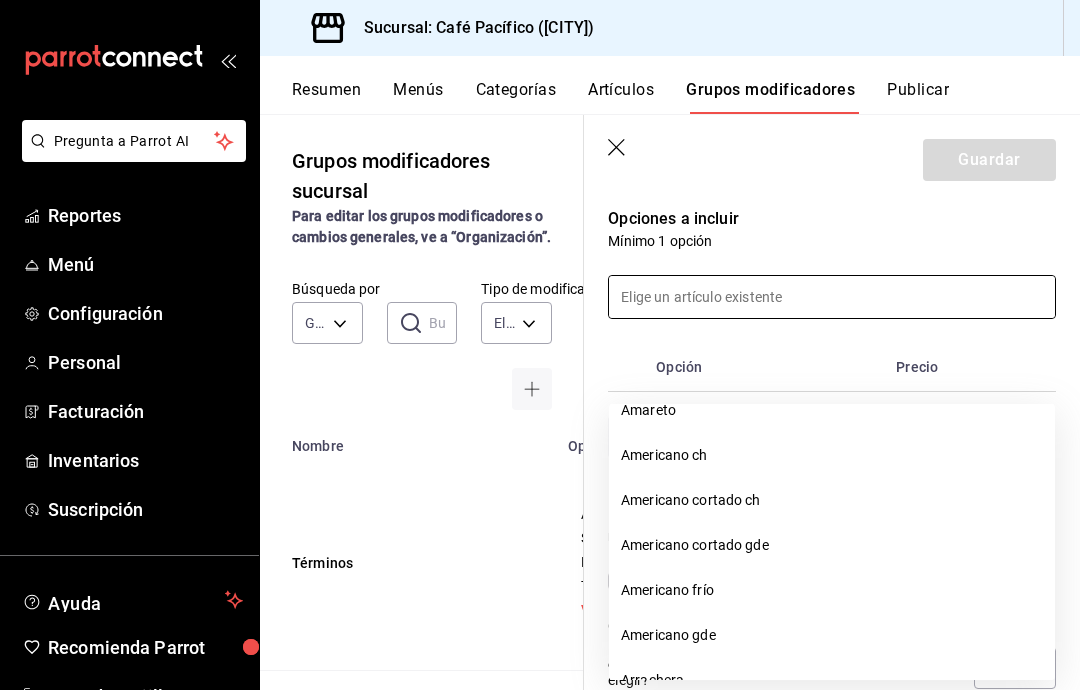 click on "Opciones a incluir" at bounding box center (832, 219) 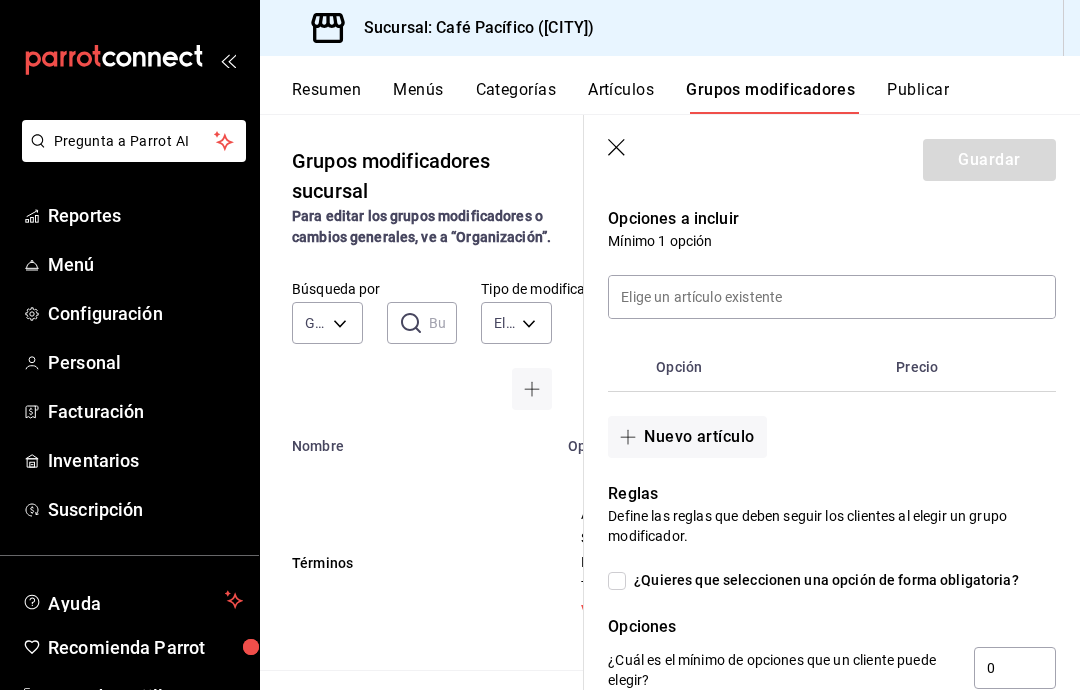 click at bounding box center (832, 297) 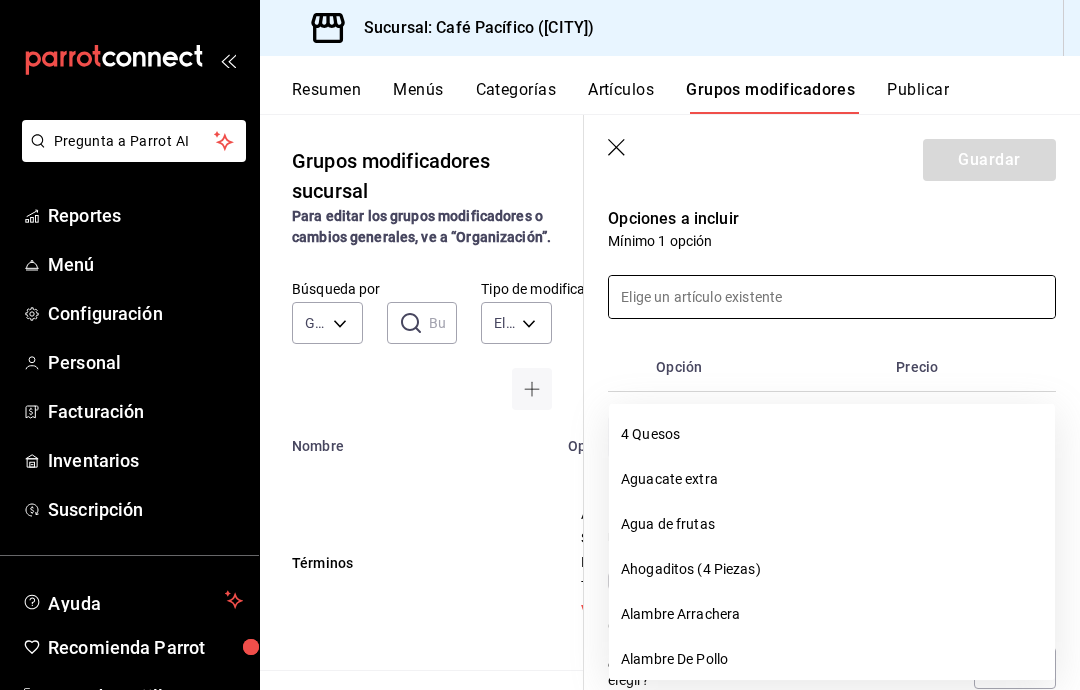 click on "Mínimo 1 opción" at bounding box center (832, 241) 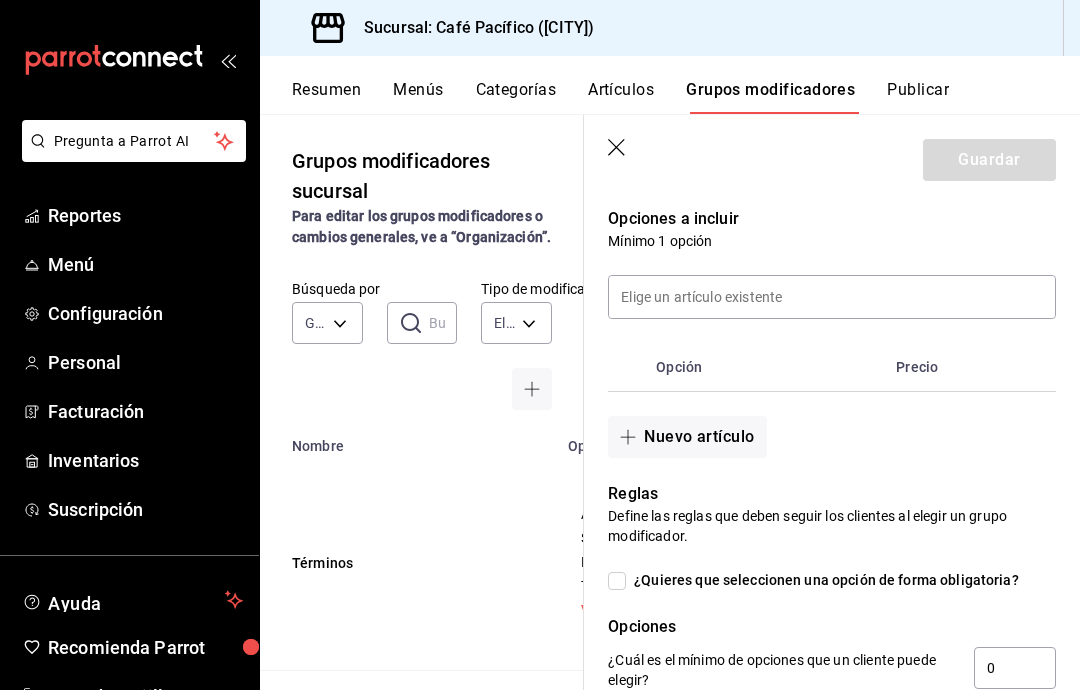 click on "Nuevo artículo" at bounding box center (687, 437) 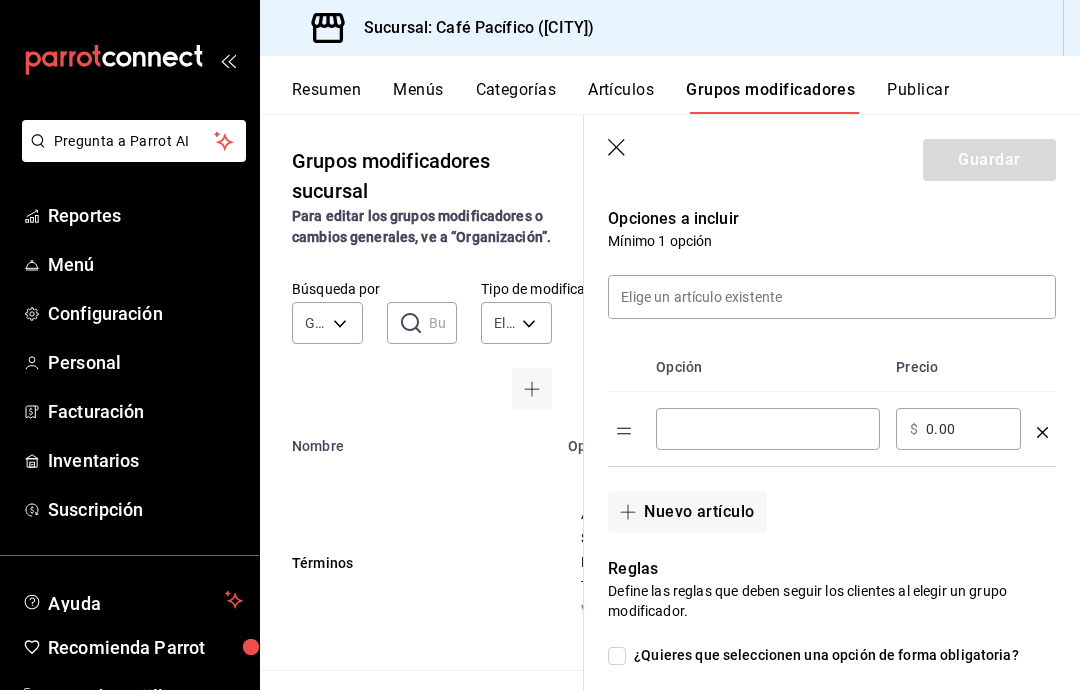 click at bounding box center (768, 429) 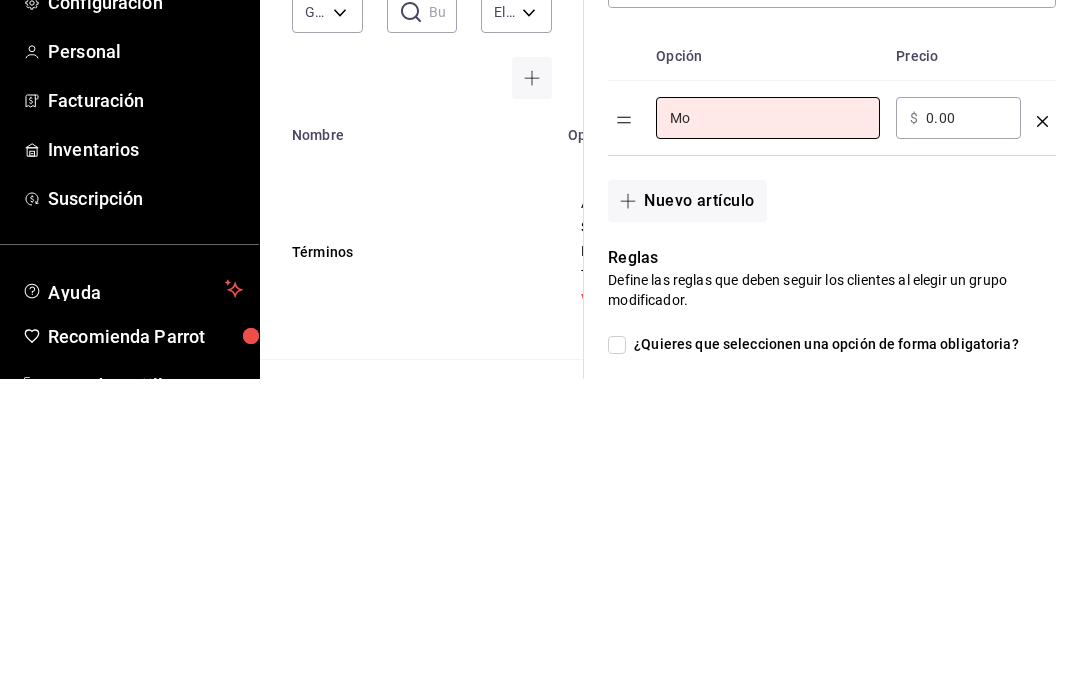 type on "M" 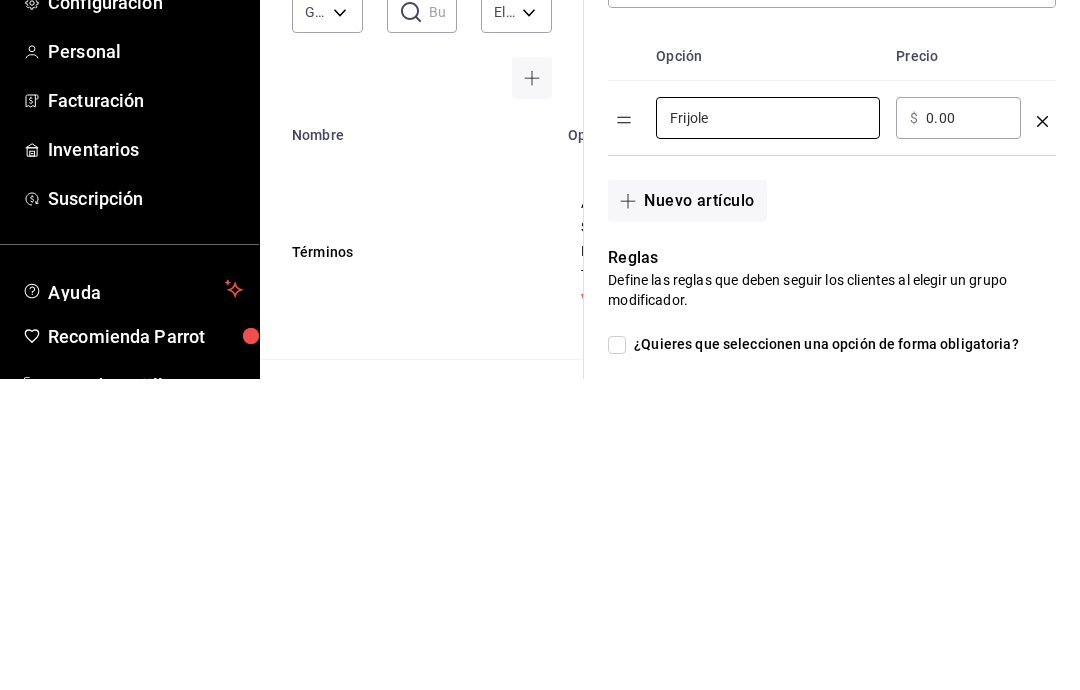click on "Nuevo artículo" at bounding box center [687, 512] 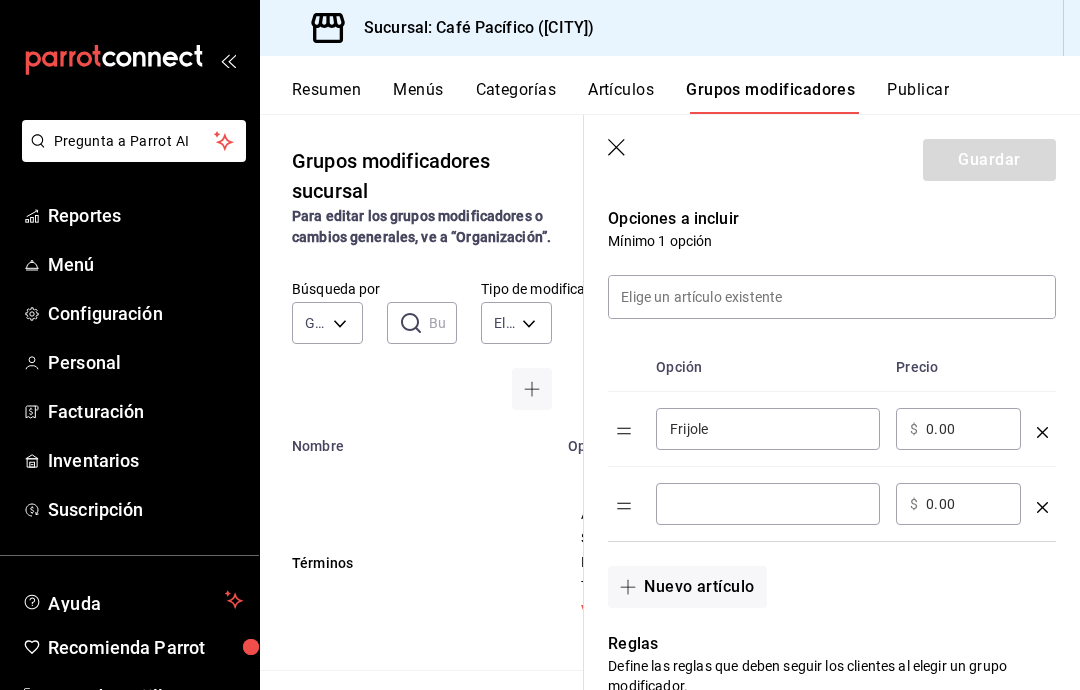 click on "Frijole" at bounding box center (768, 429) 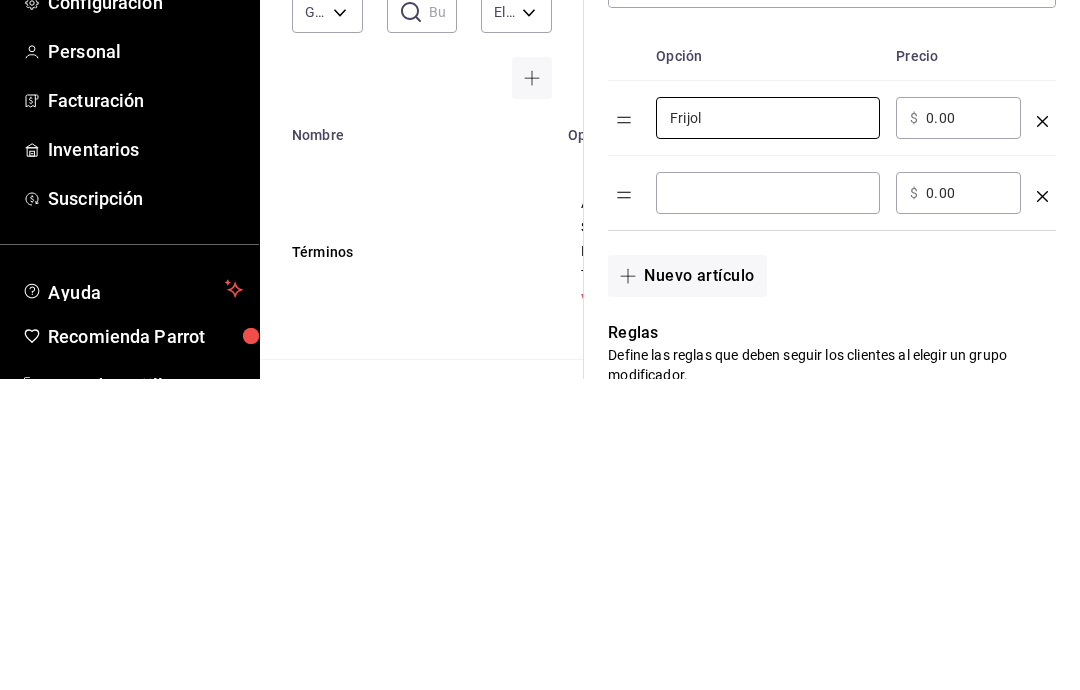 type on "Frijol" 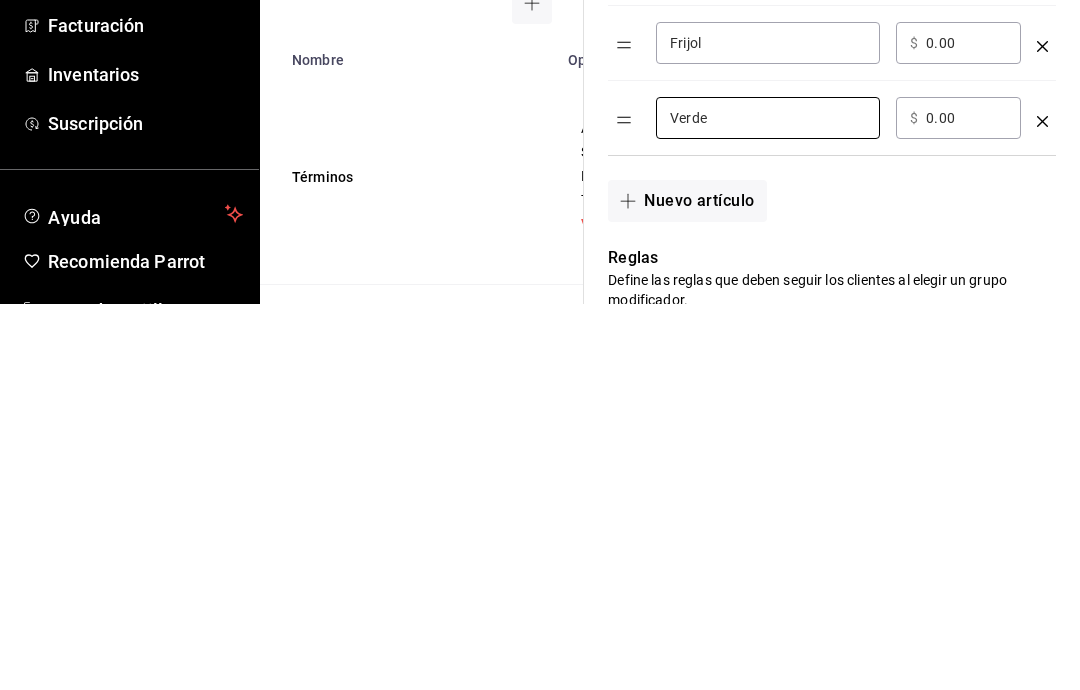 type on "Verde" 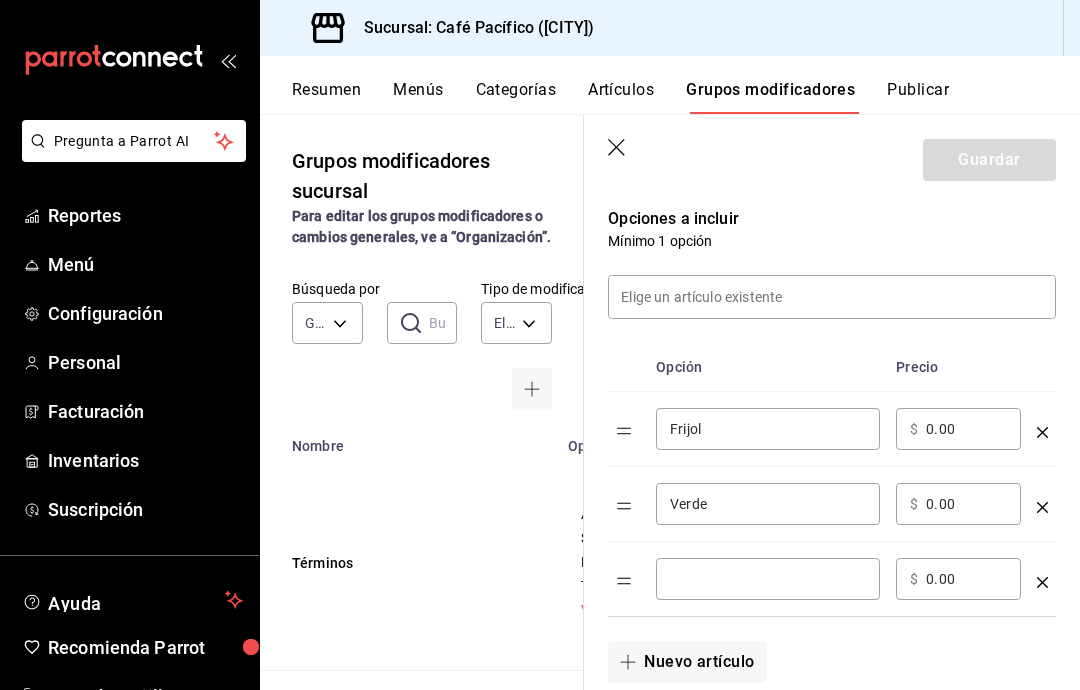 click at bounding box center (768, 579) 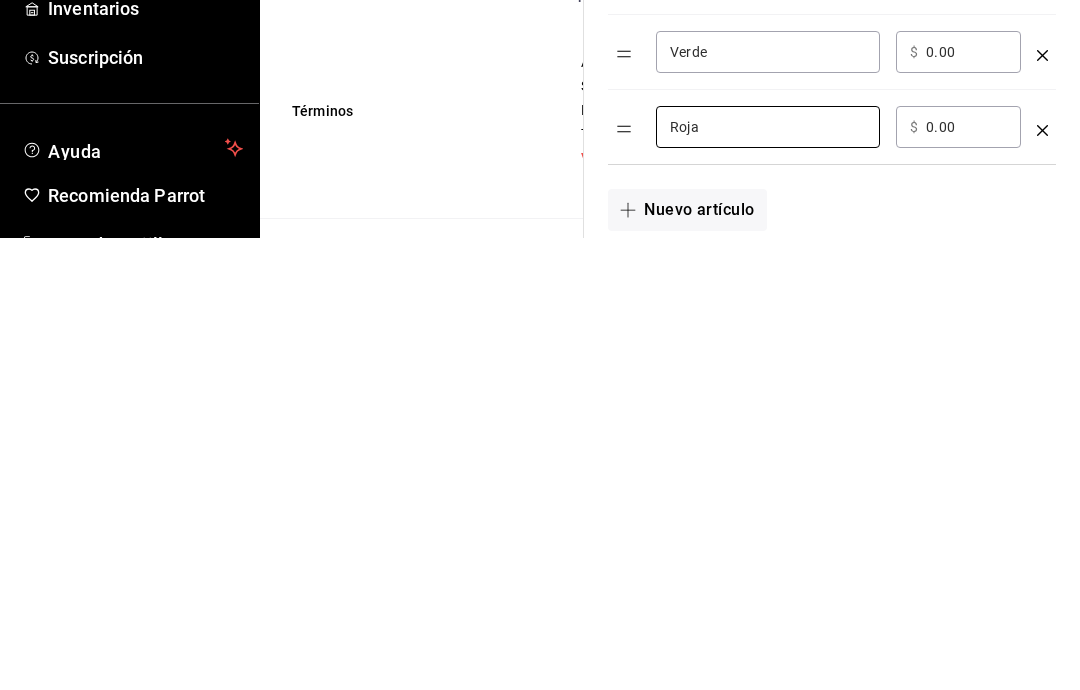 type on "Roja" 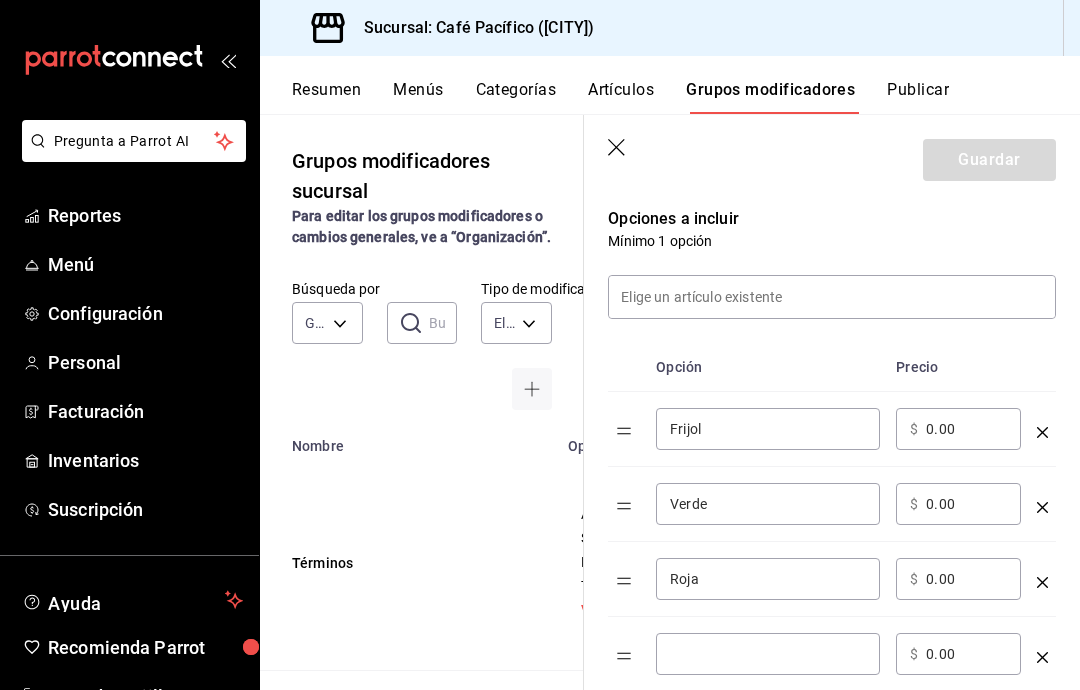 click on "​" at bounding box center (768, 654) 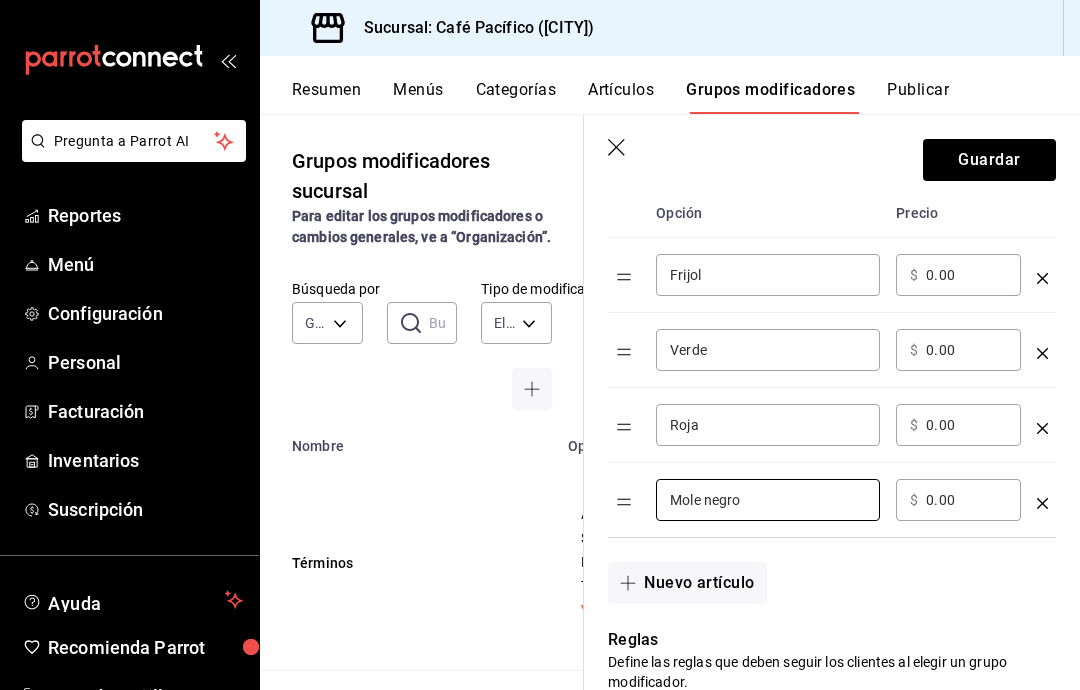 scroll, scrollTop: 572, scrollLeft: 0, axis: vertical 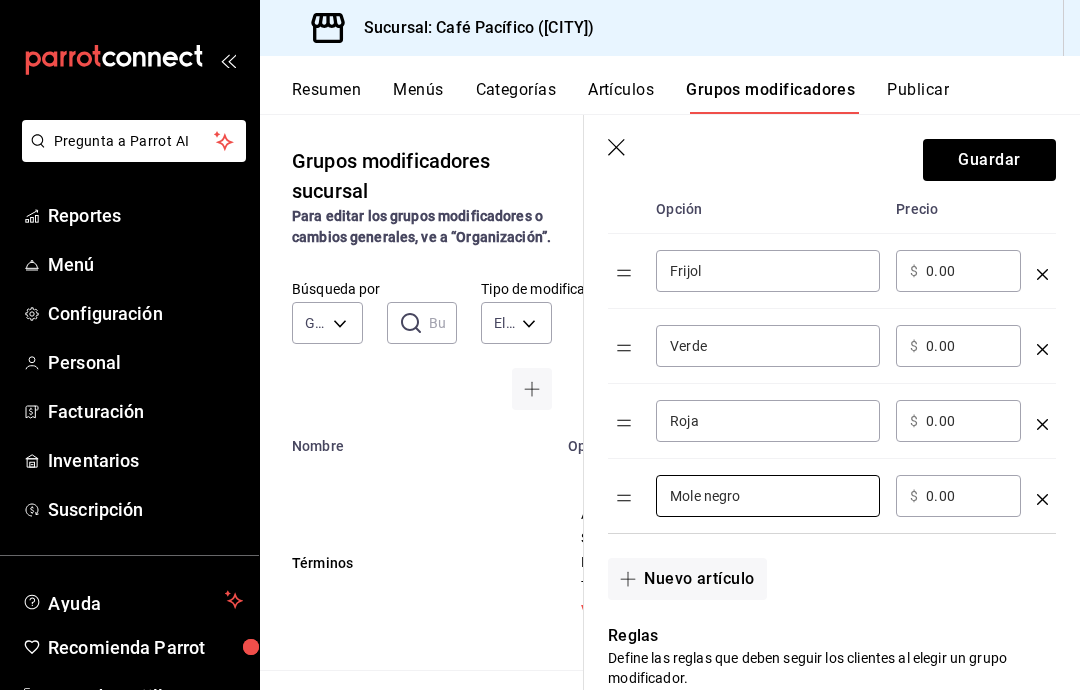 type on "Mole negro" 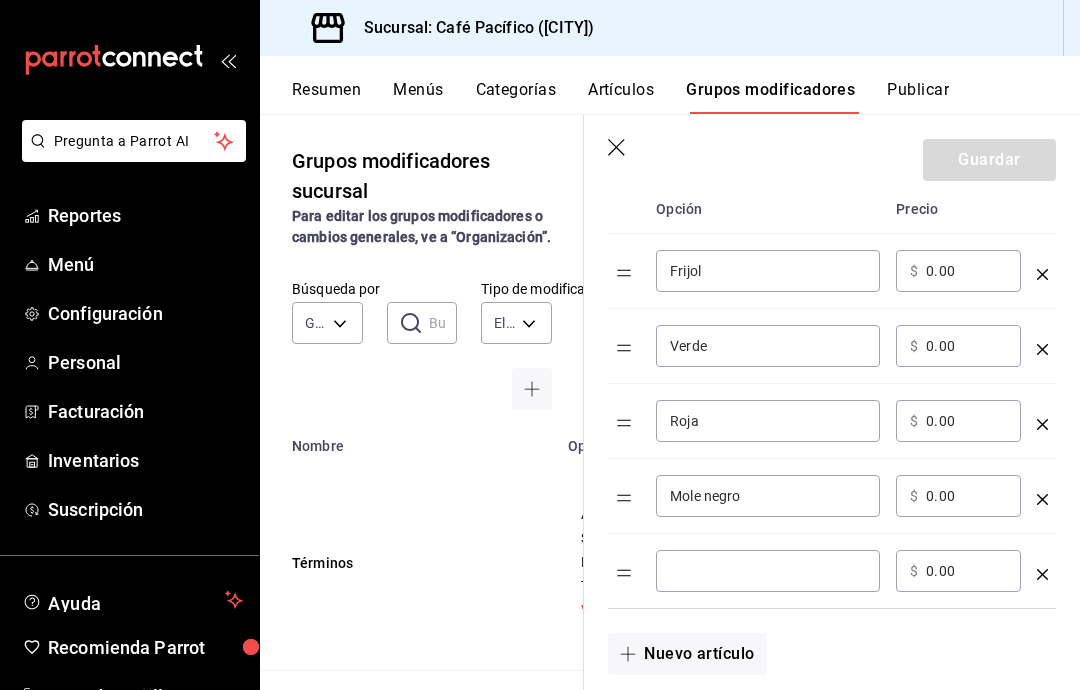 click at bounding box center [768, 571] 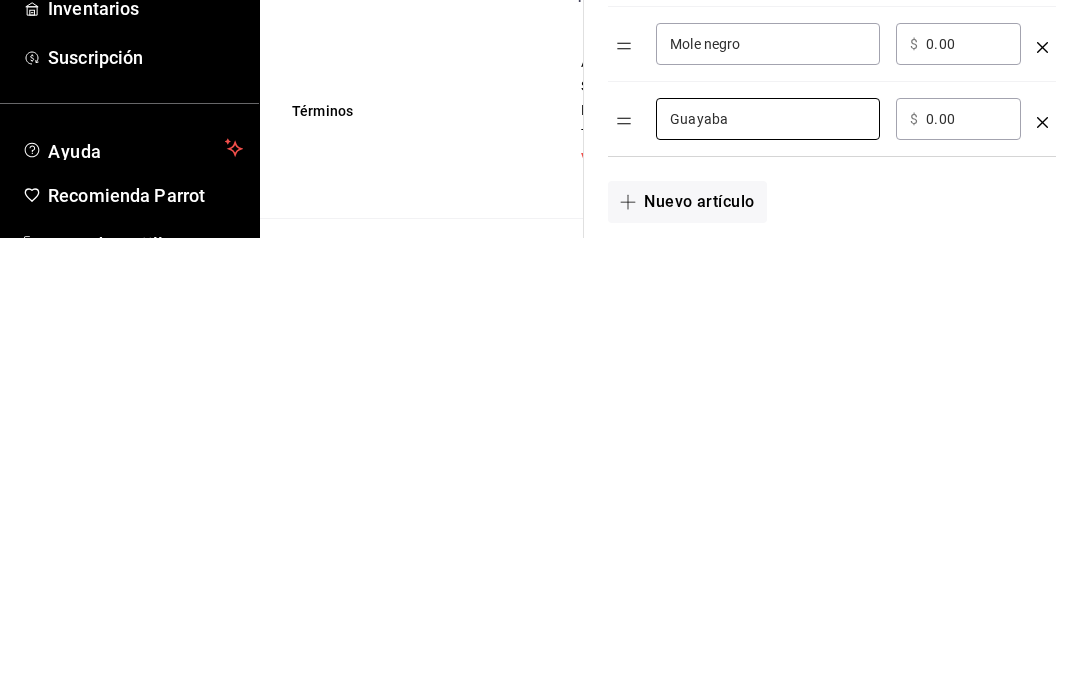 type on "Guayaba" 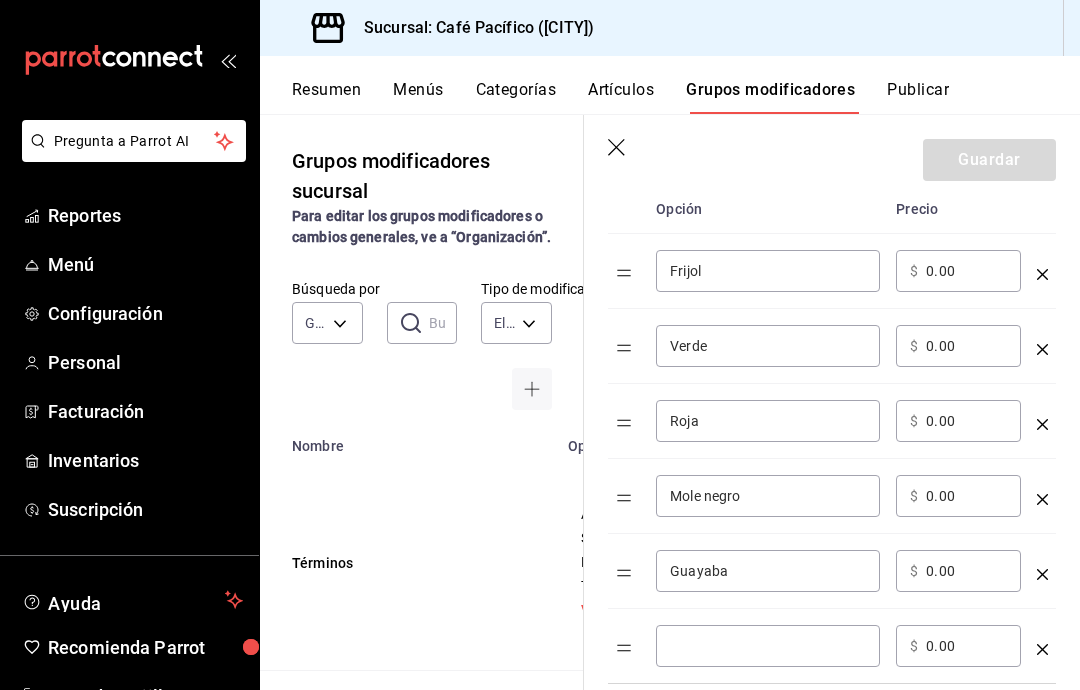 click at bounding box center [768, 646] 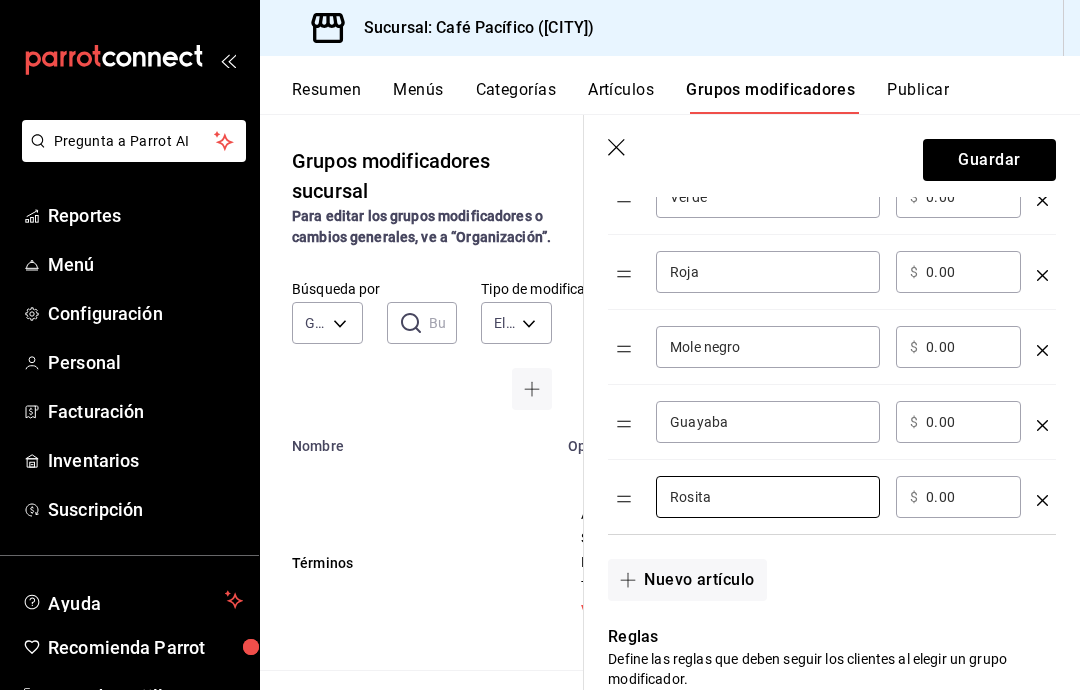 scroll, scrollTop: 725, scrollLeft: 0, axis: vertical 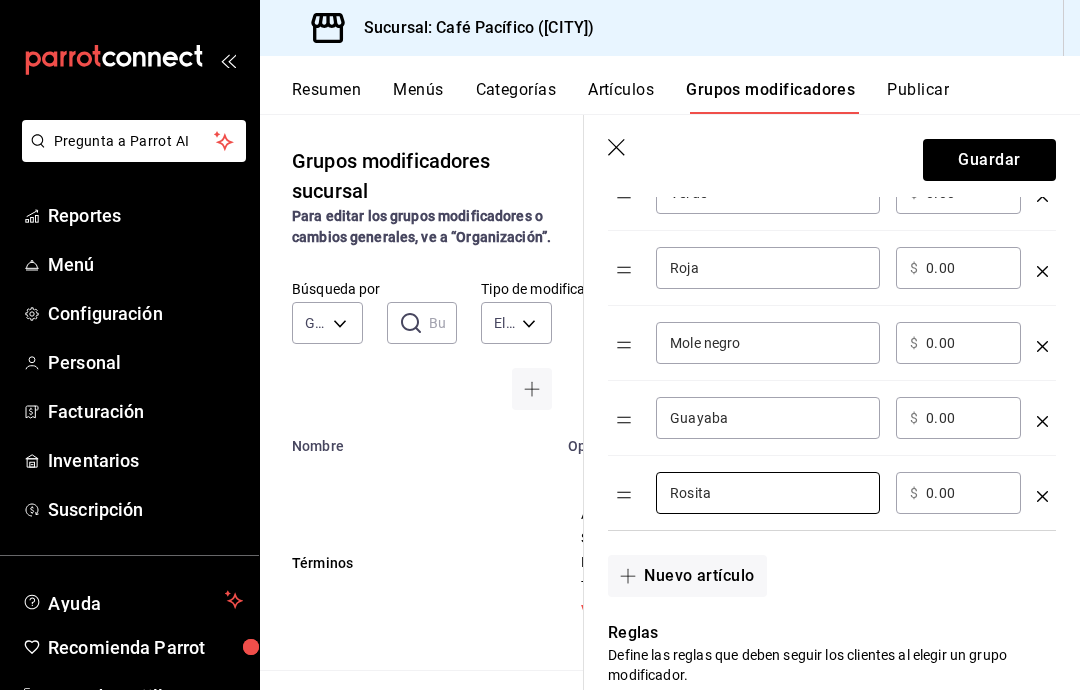 type on "Rosita" 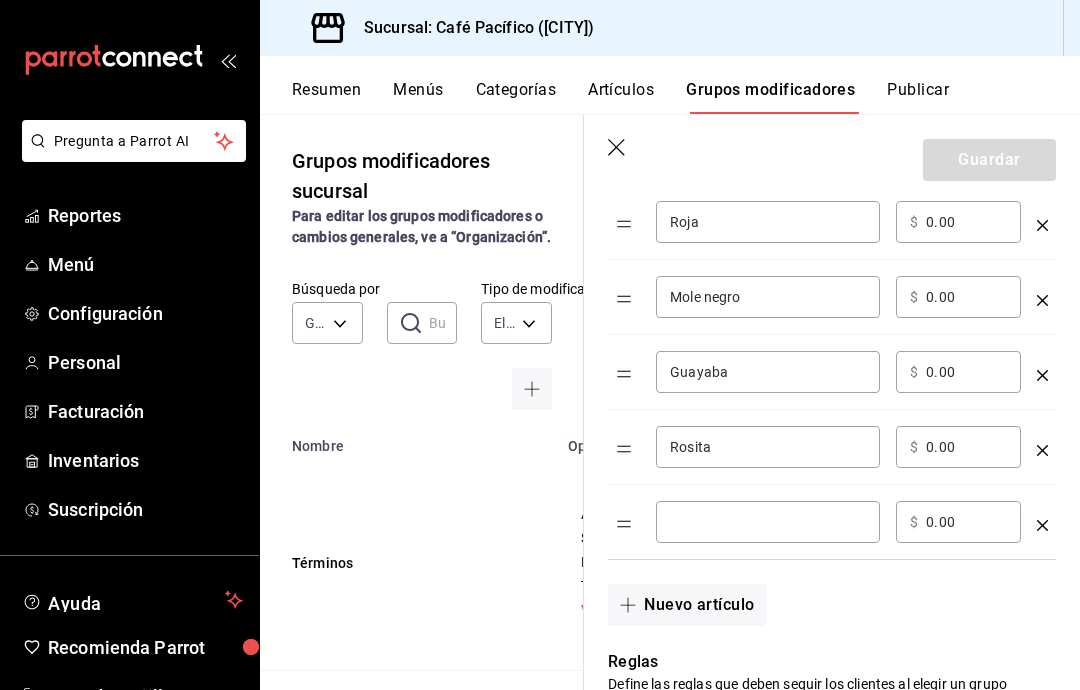 scroll, scrollTop: 768, scrollLeft: 0, axis: vertical 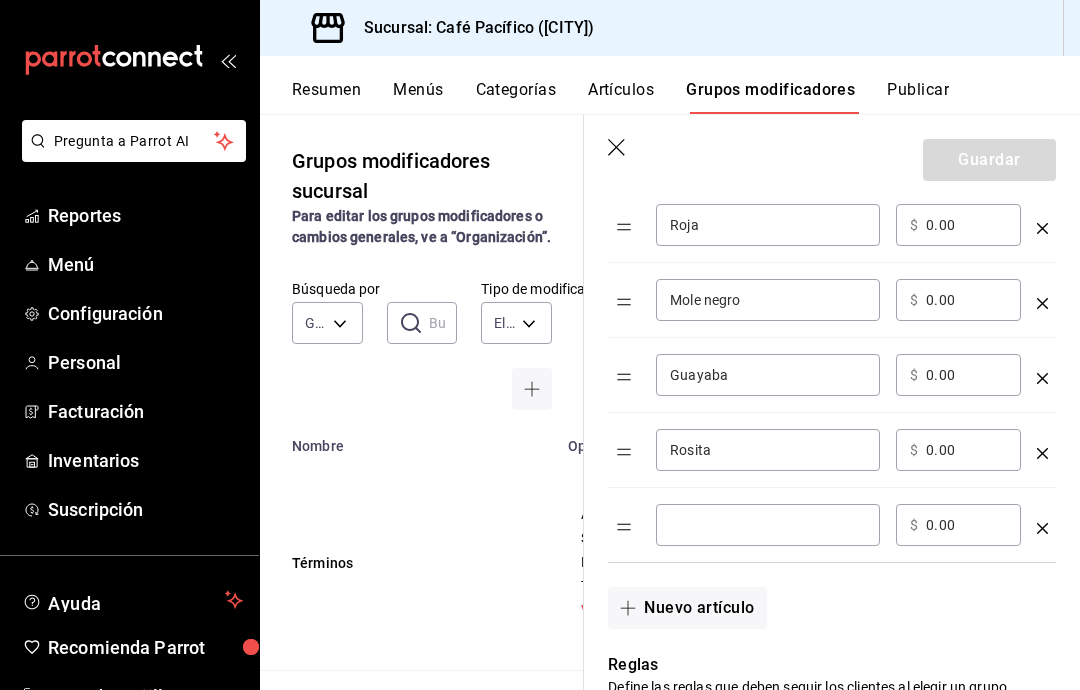 click at bounding box center [768, 525] 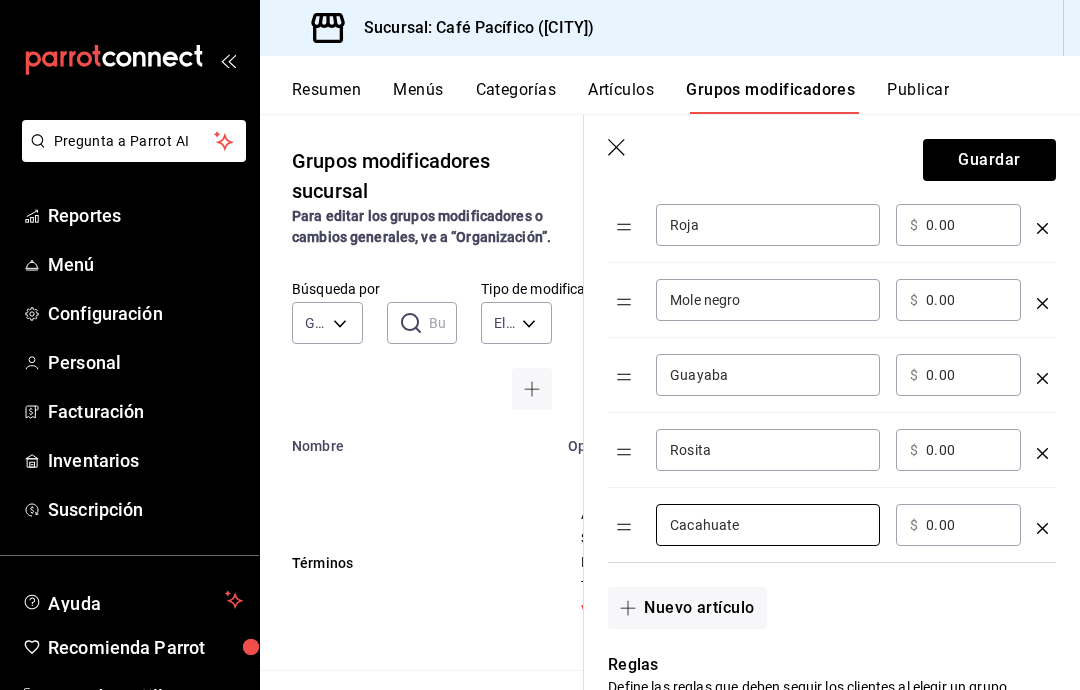 type on "Cacahuate" 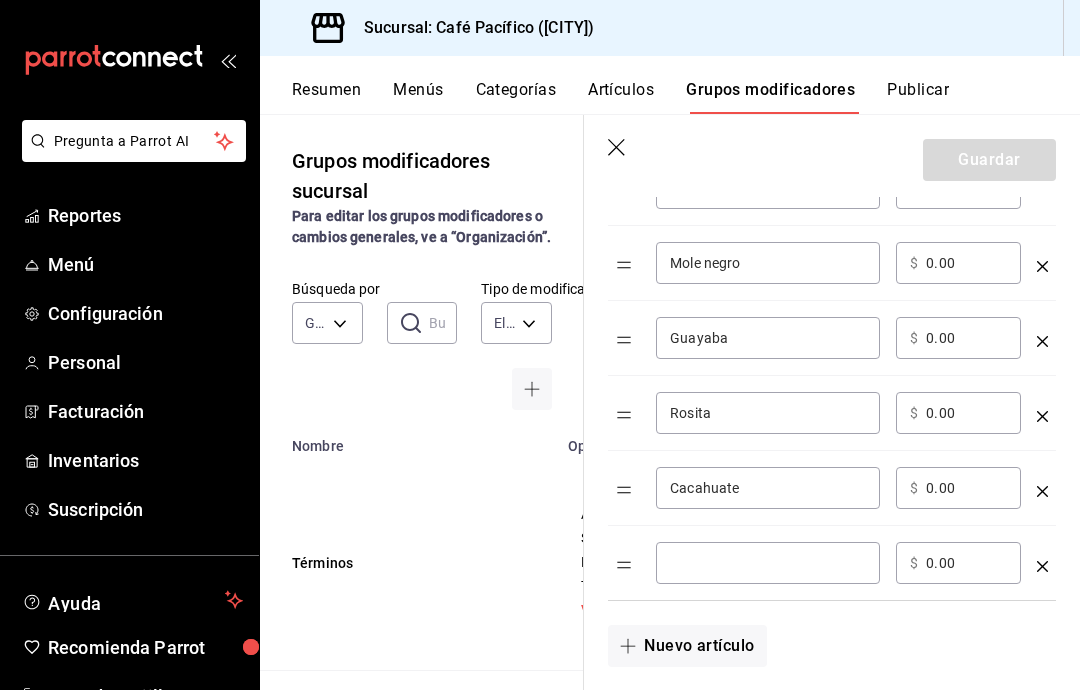 scroll, scrollTop: 821, scrollLeft: 0, axis: vertical 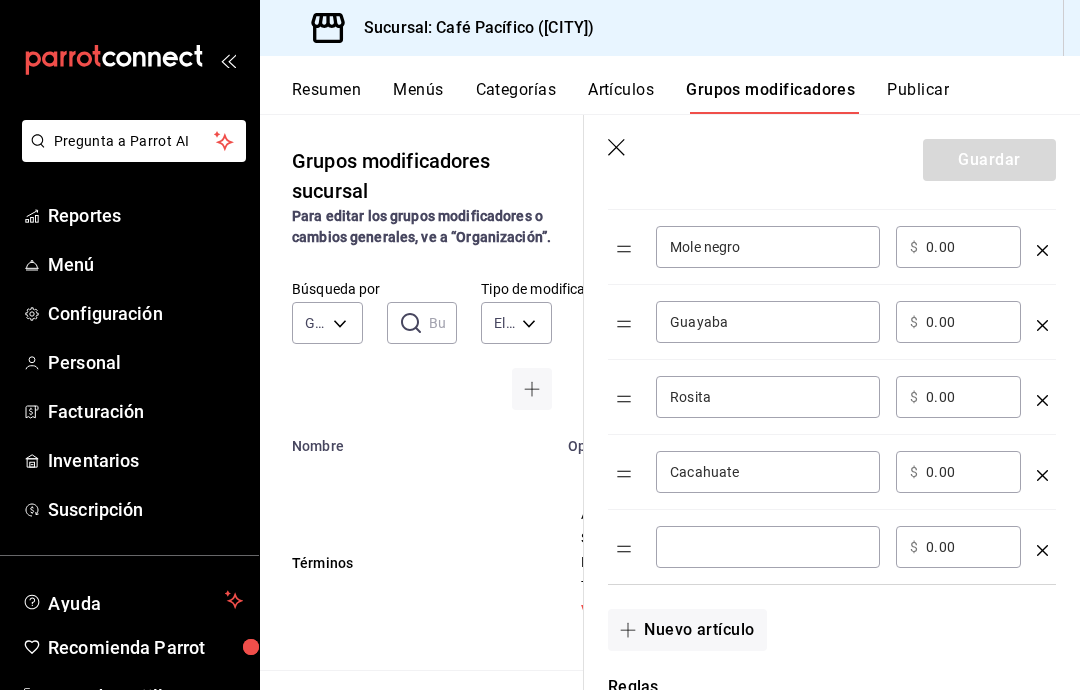 click at bounding box center (768, 547) 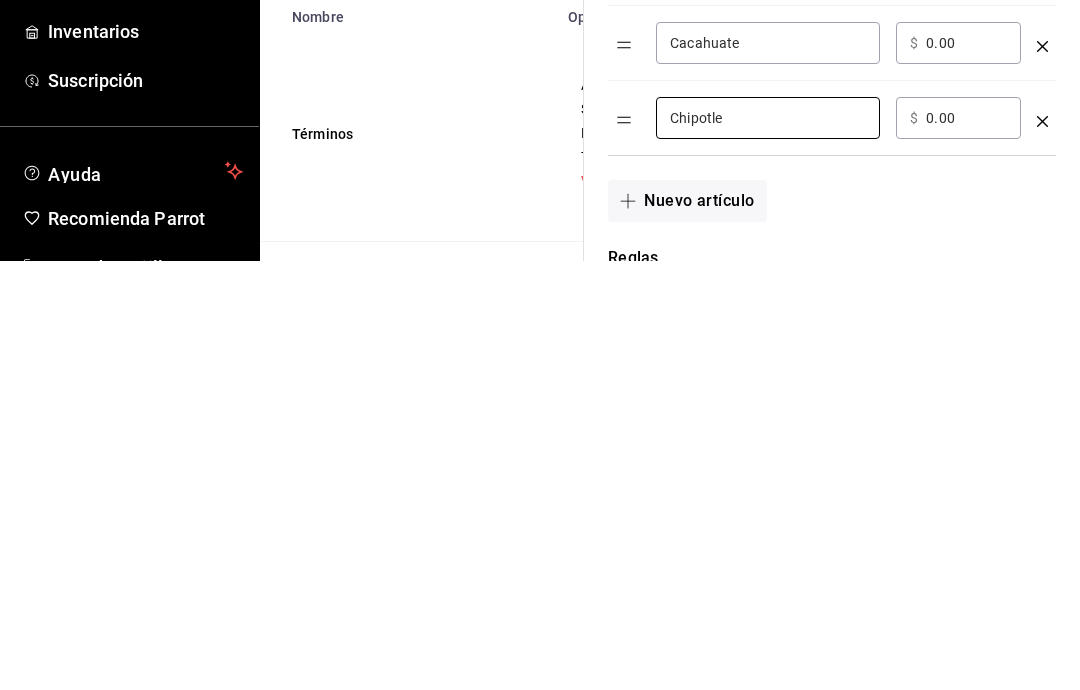 type on "Chipotle" 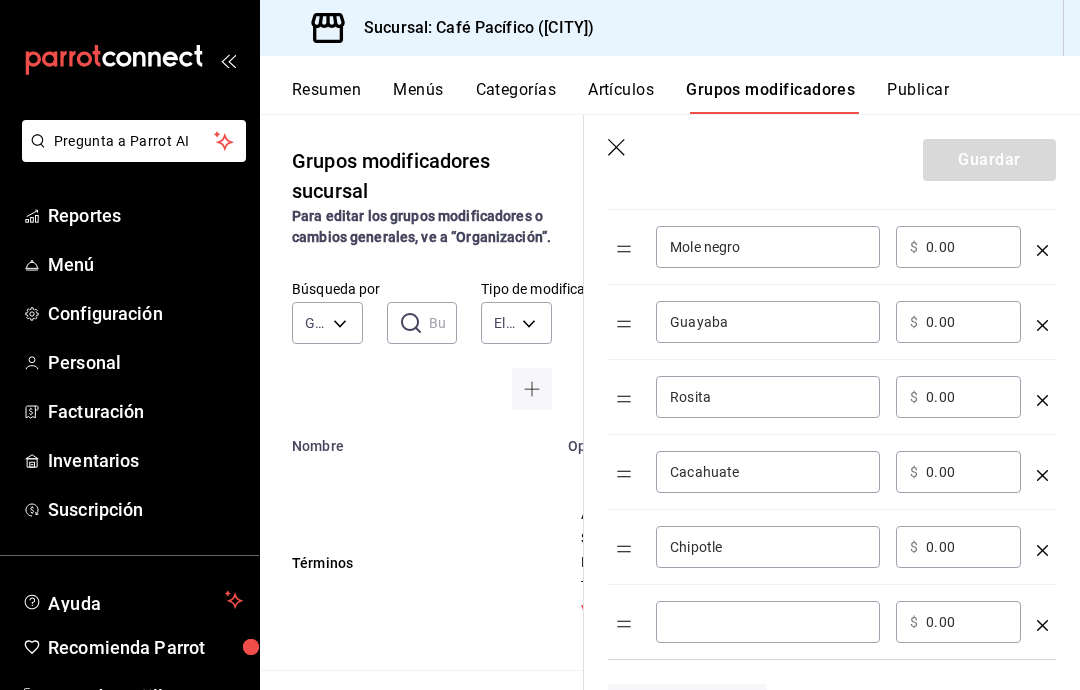 click at bounding box center (768, 622) 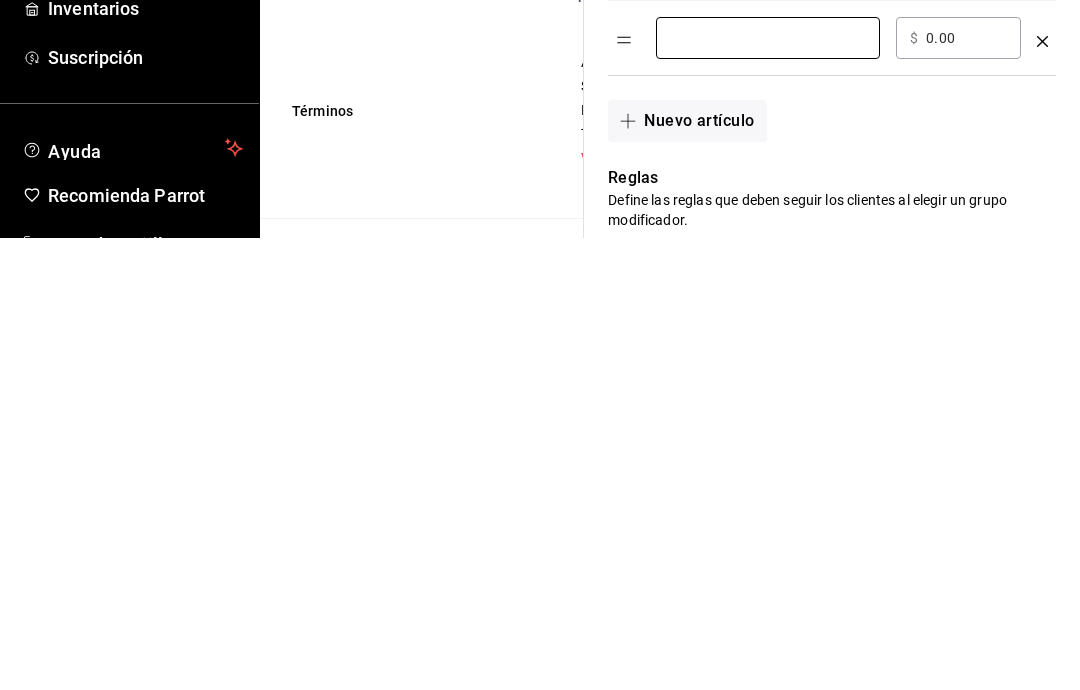 scroll, scrollTop: 953, scrollLeft: 0, axis: vertical 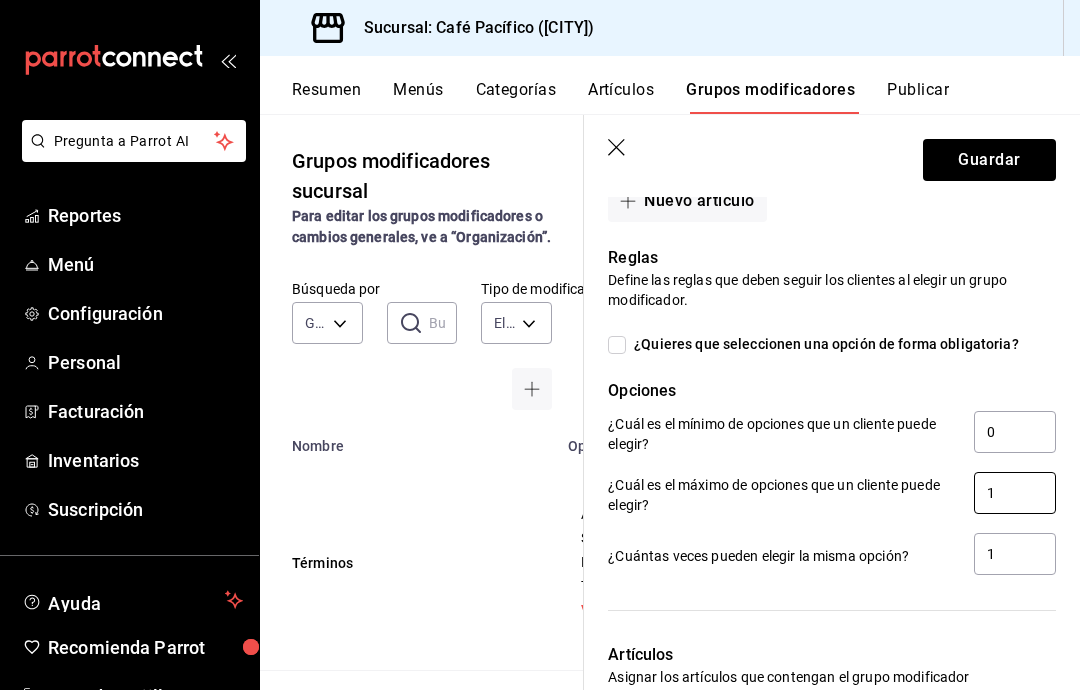 click on "1" at bounding box center (1015, 493) 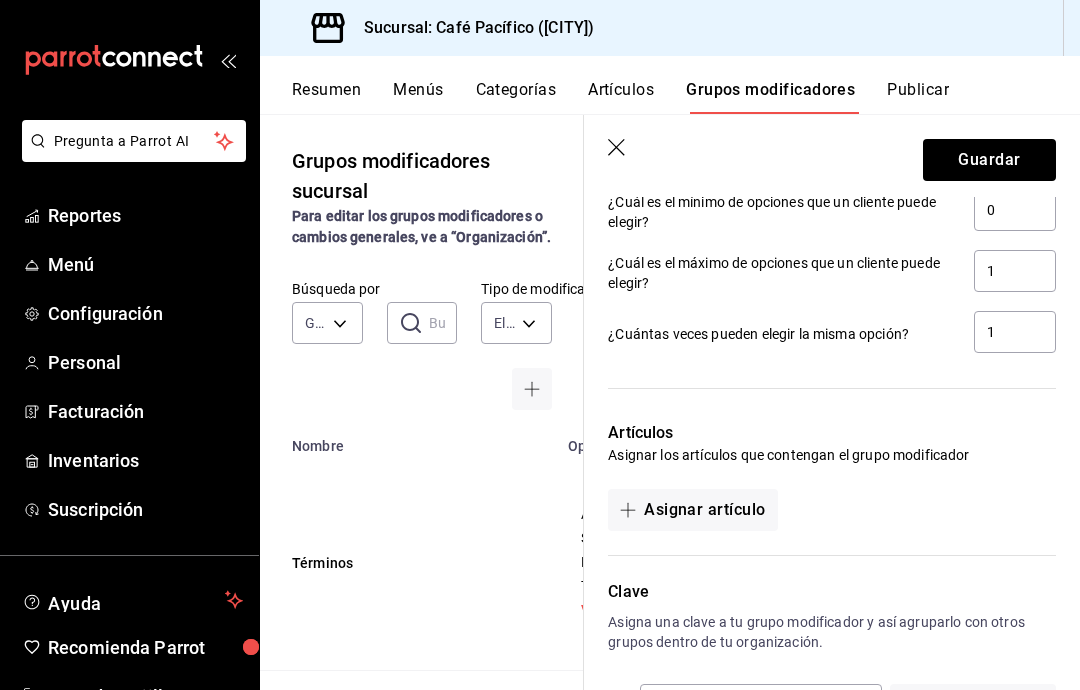 scroll, scrollTop: 1471, scrollLeft: 0, axis: vertical 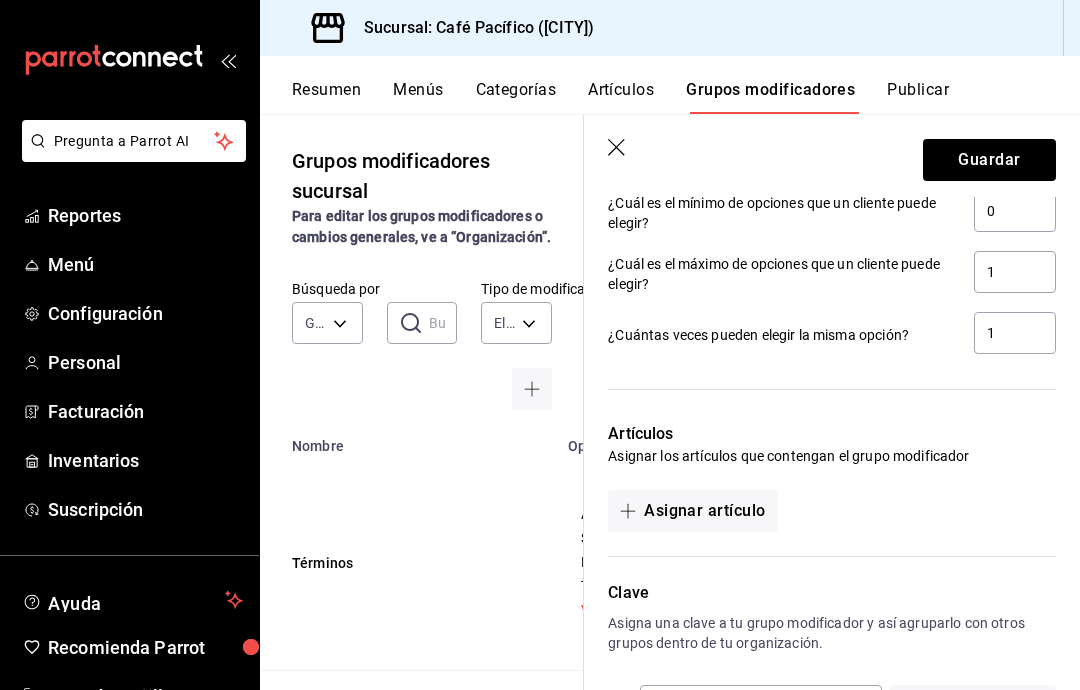click on "Asignar artículo" at bounding box center [692, 511] 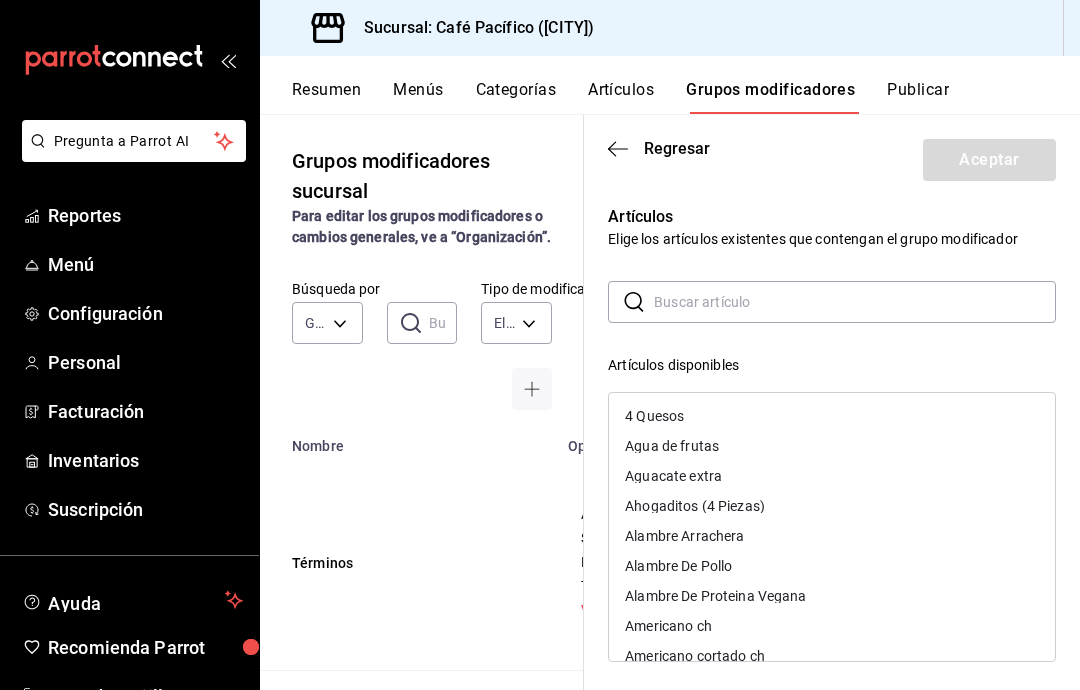 click at bounding box center [855, 302] 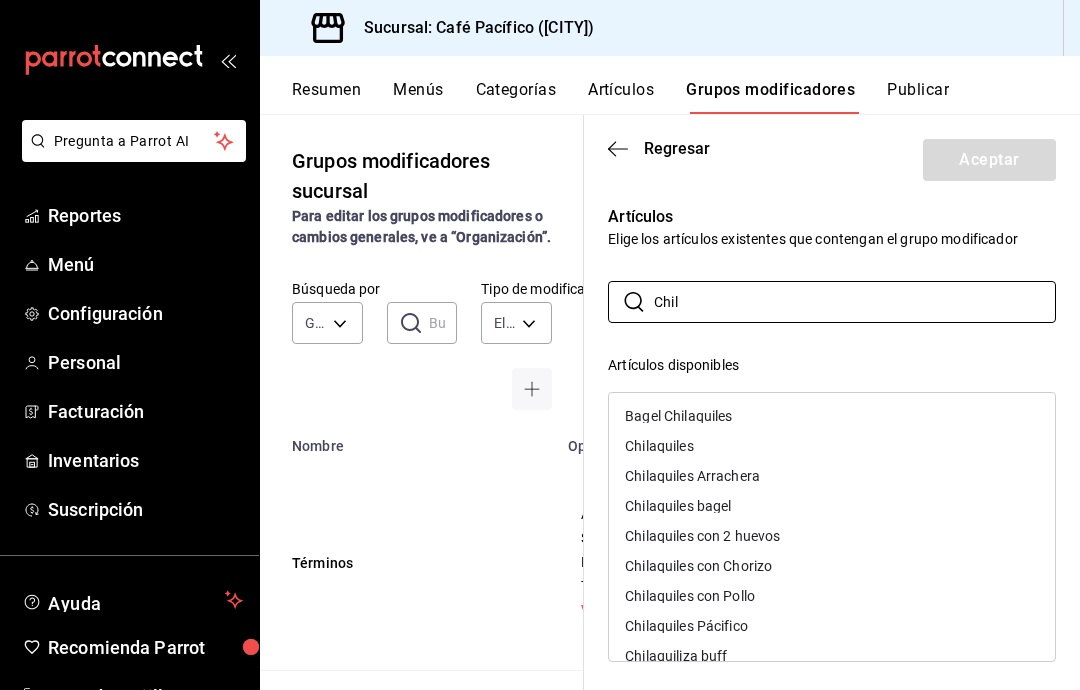 type on "Chil" 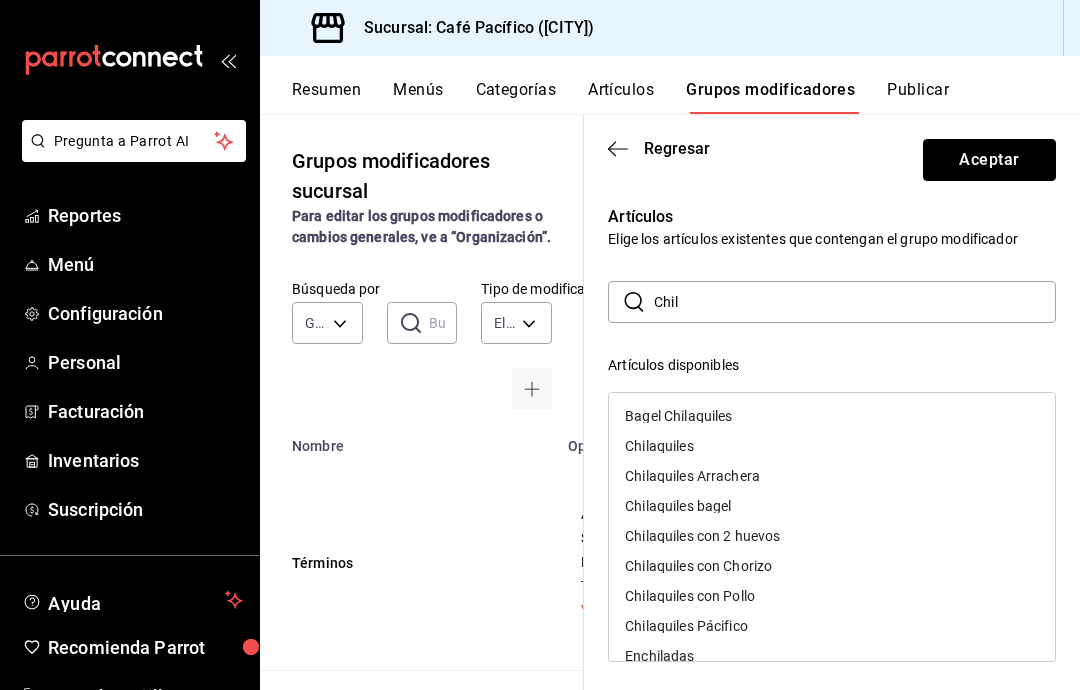 click on "Aceptar" at bounding box center [989, 160] 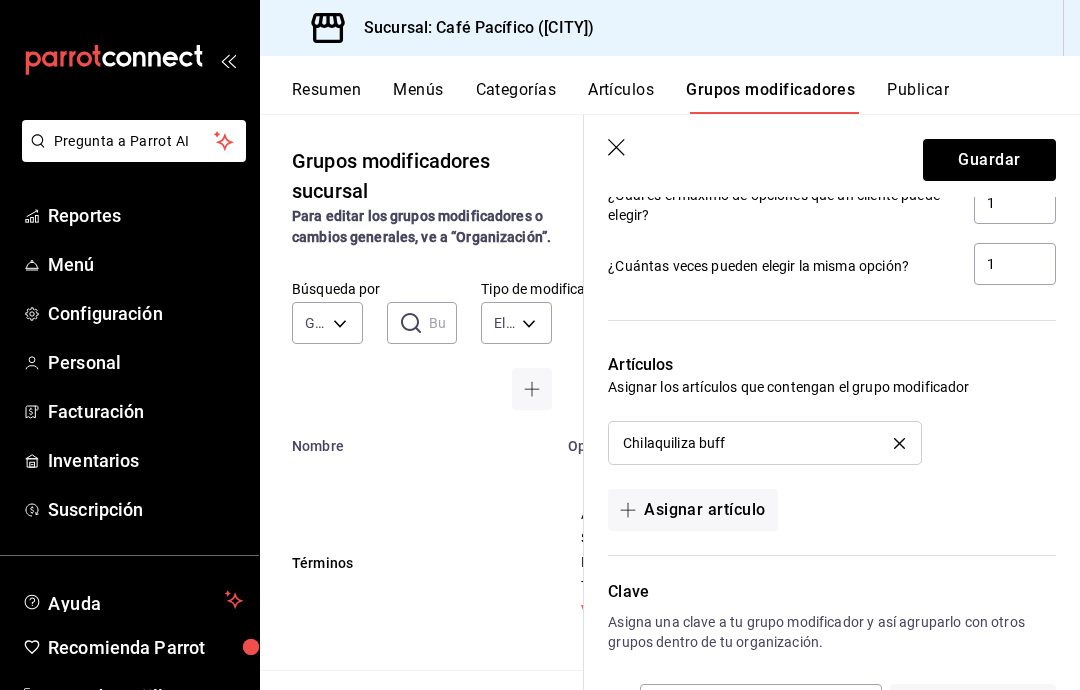 scroll, scrollTop: 1539, scrollLeft: 0, axis: vertical 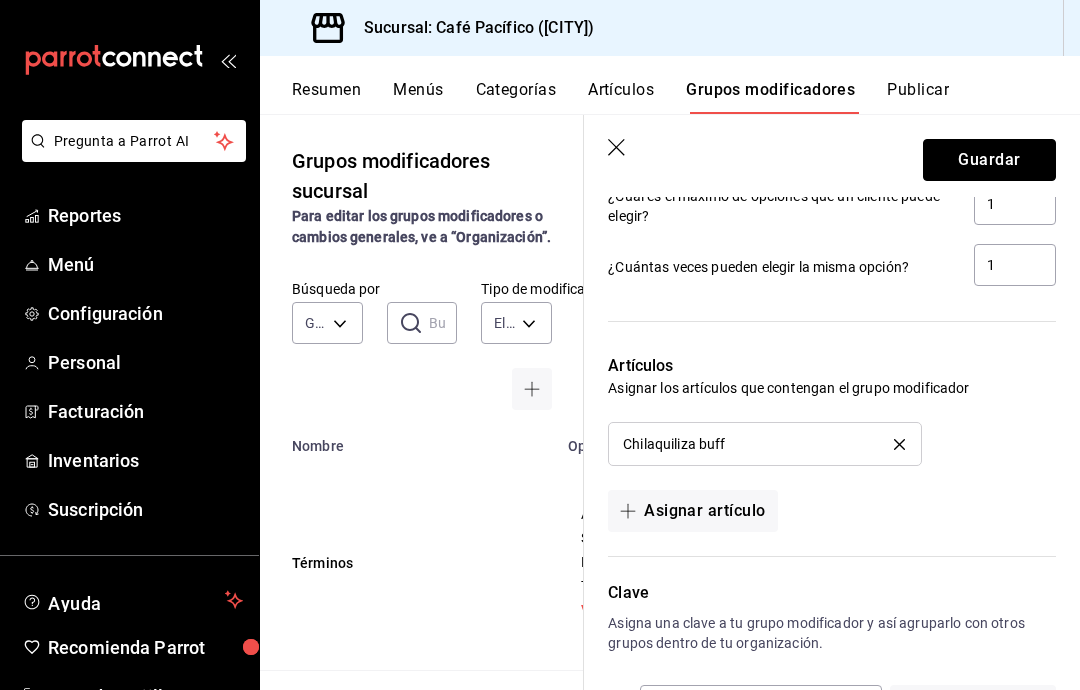 click on "Guardar" at bounding box center [989, 160] 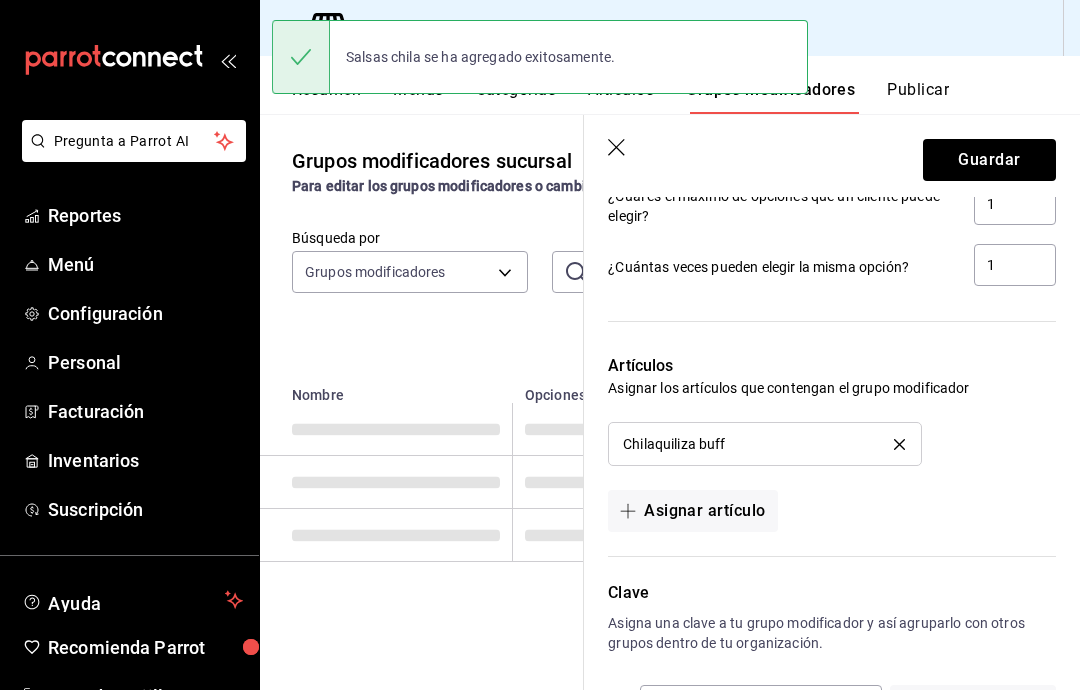 scroll, scrollTop: 0, scrollLeft: 0, axis: both 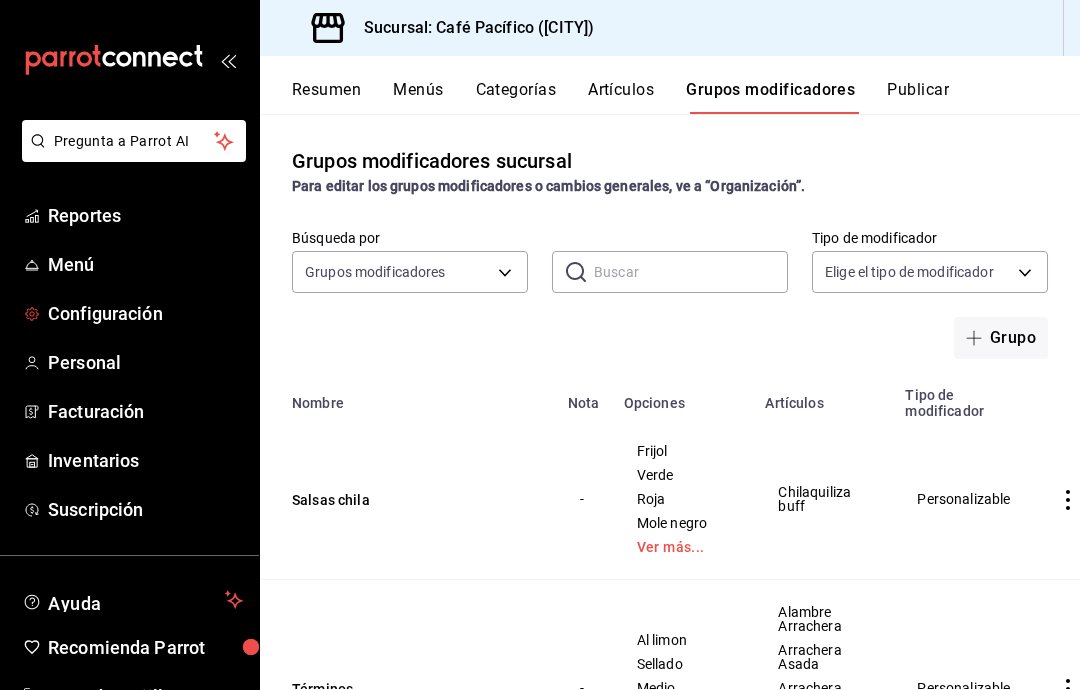 click on "Configuración" at bounding box center (145, 313) 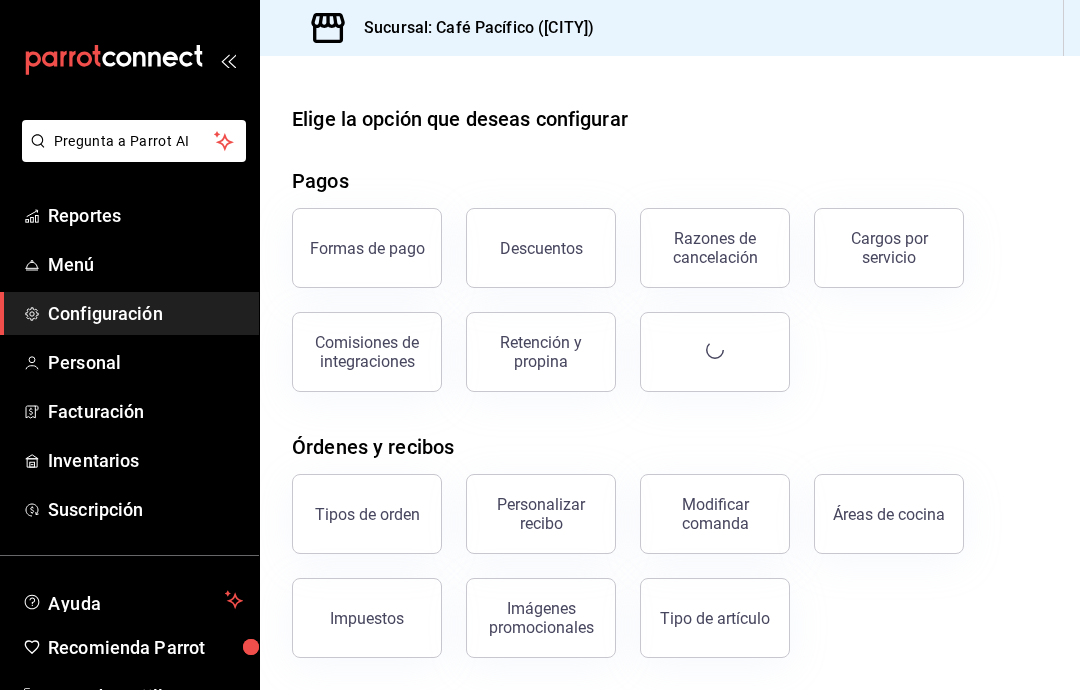 click on "Menú" at bounding box center (145, 264) 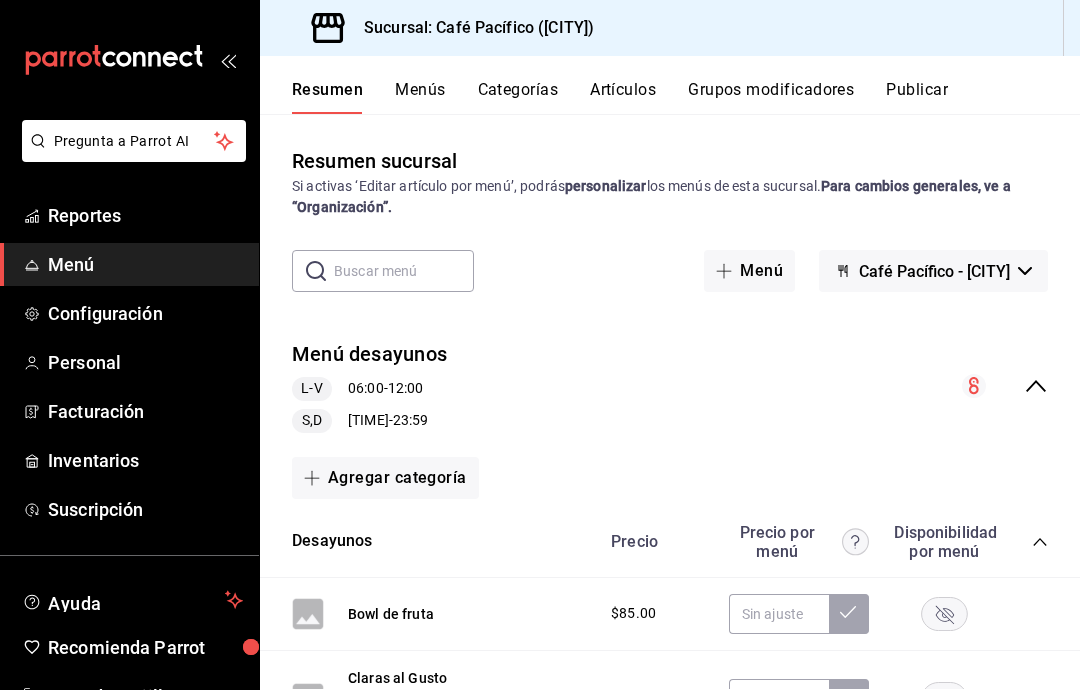 scroll, scrollTop: 0, scrollLeft: 0, axis: both 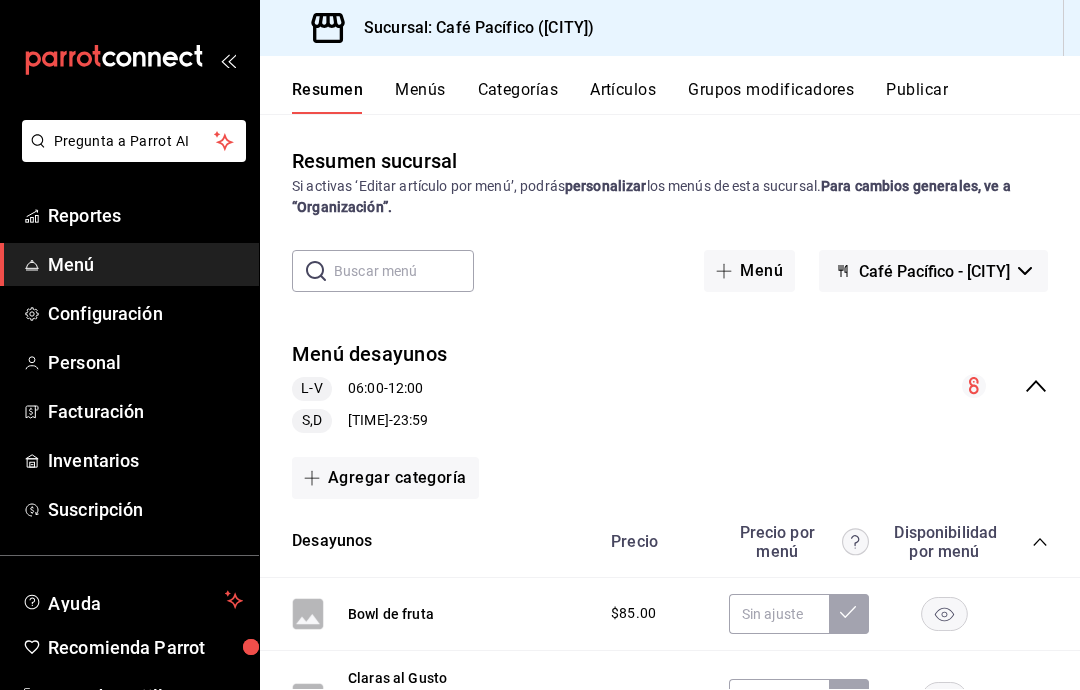 click on "Categorías" at bounding box center (518, 97) 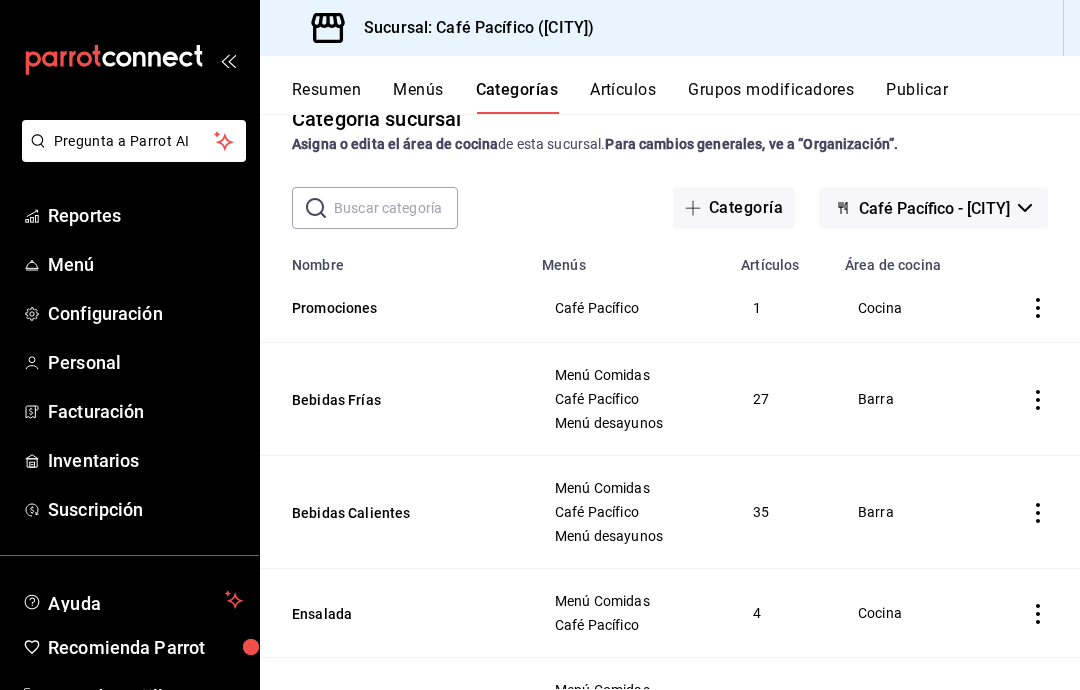 scroll, scrollTop: 40, scrollLeft: 0, axis: vertical 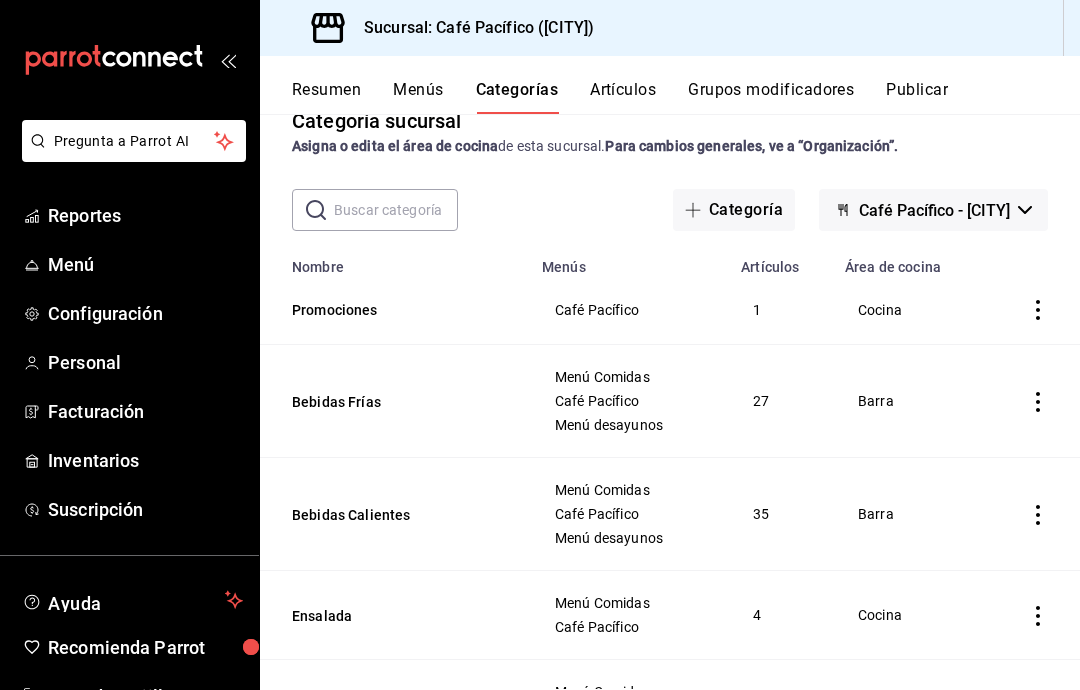 click on "Promociones" at bounding box center (392, 310) 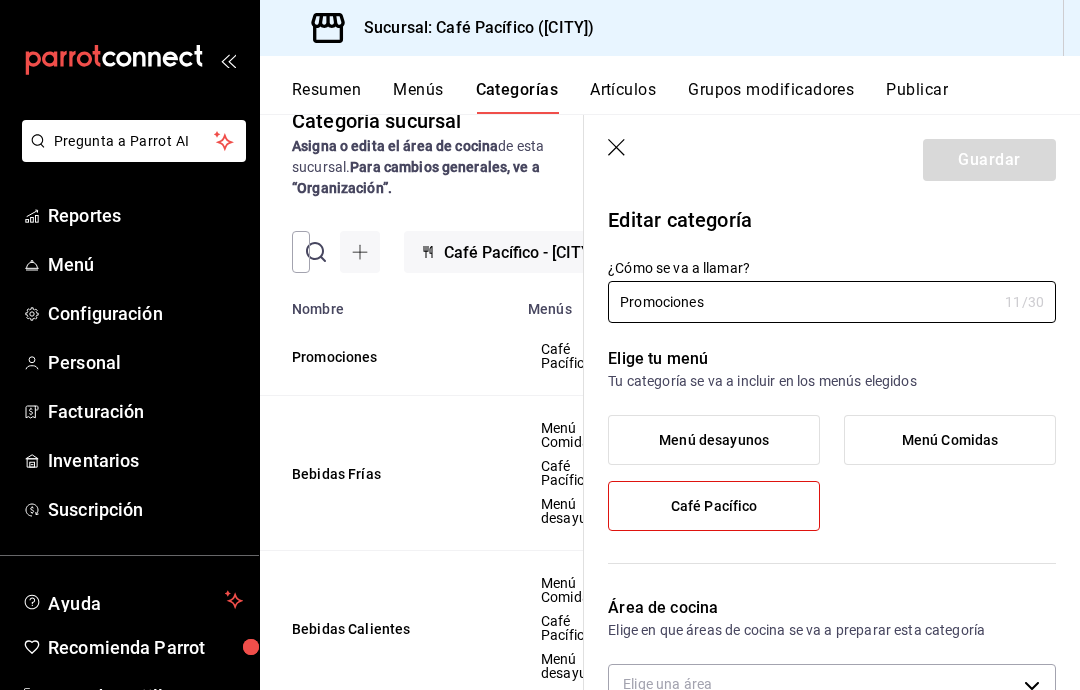 type on "[UUID]" 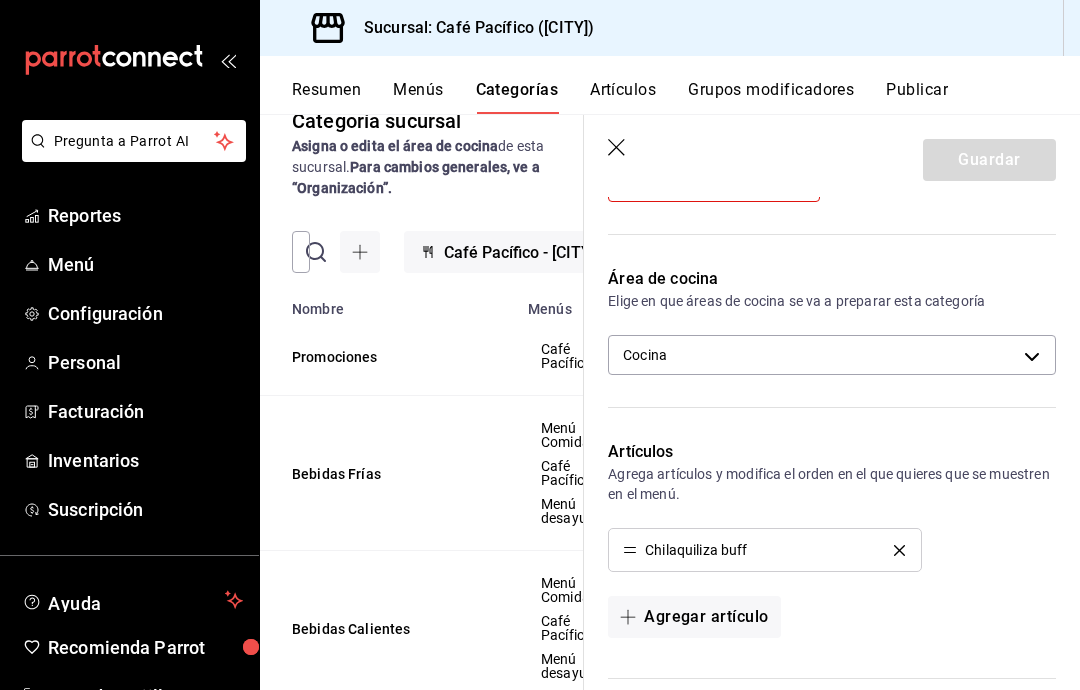 scroll, scrollTop: 338, scrollLeft: 0, axis: vertical 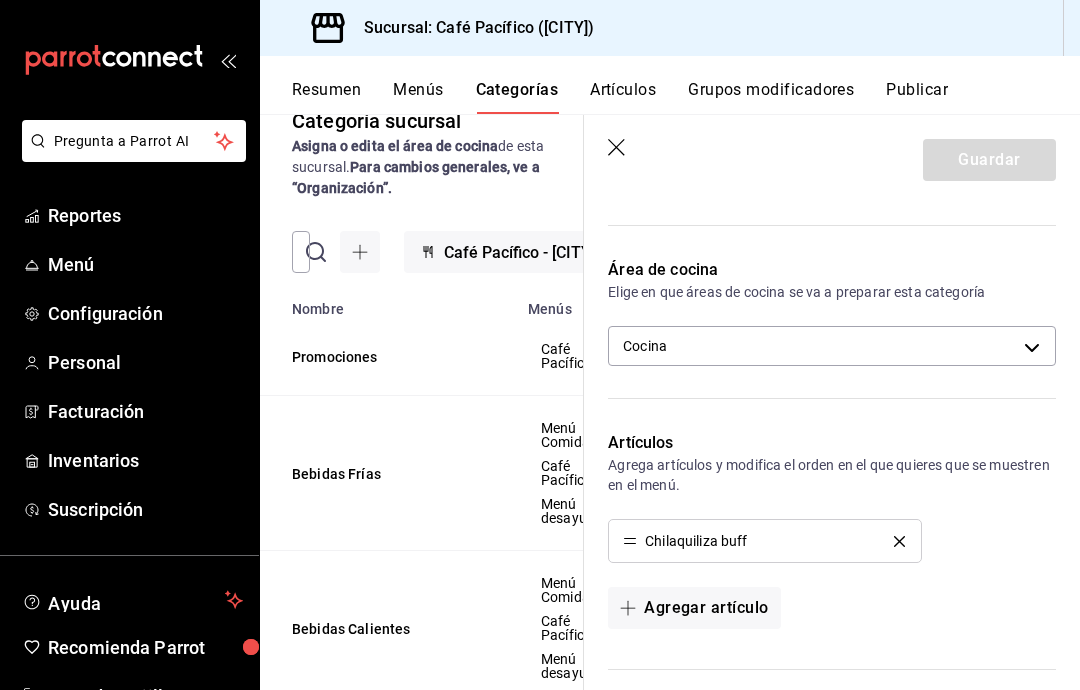 click on "Artículos" at bounding box center [623, 97] 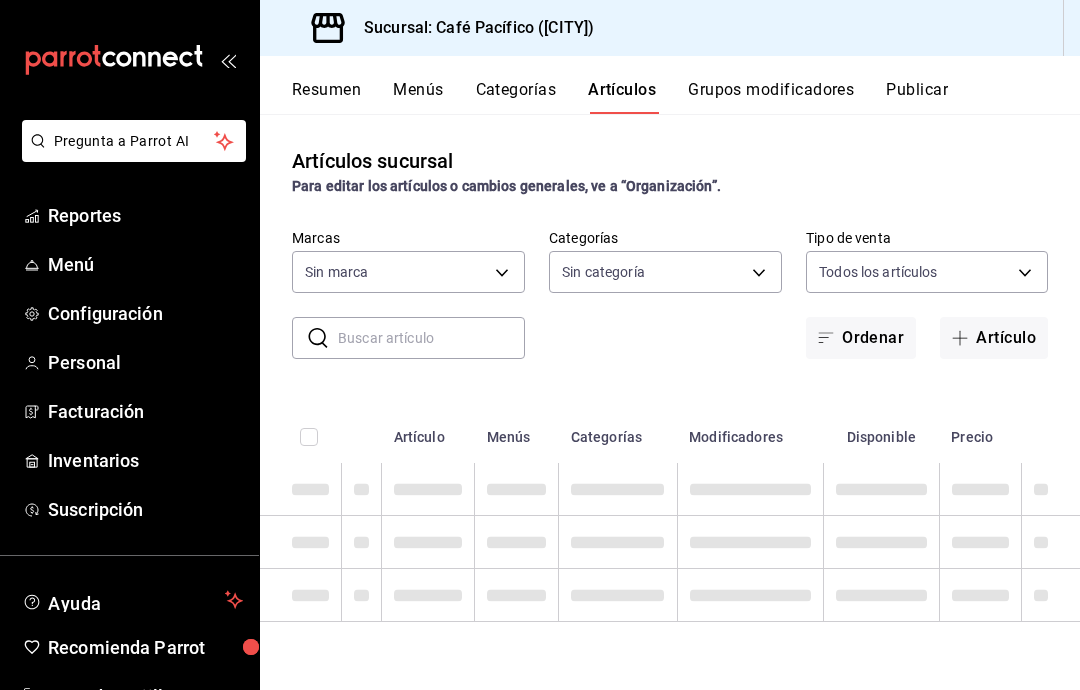 click on "Artículo" at bounding box center [994, 338] 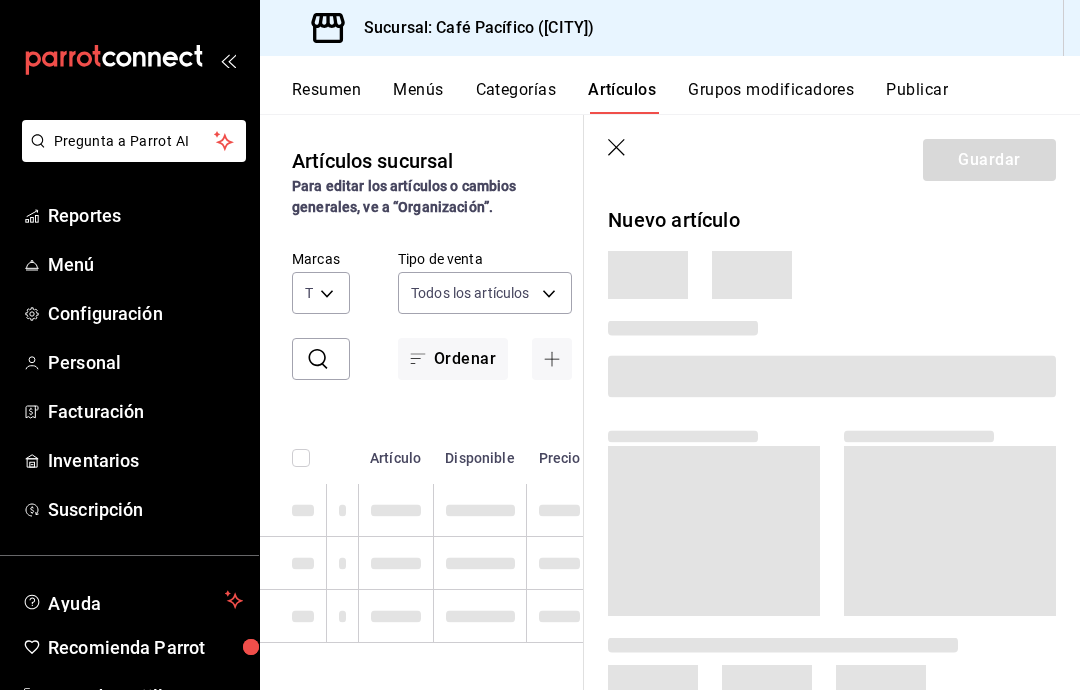 type on "[UUID],[UUID],[UUID],[UUID],[UUID],[UUID],[UUID],[UUID],[UUID],[UUID],[UUID],[UUID]" 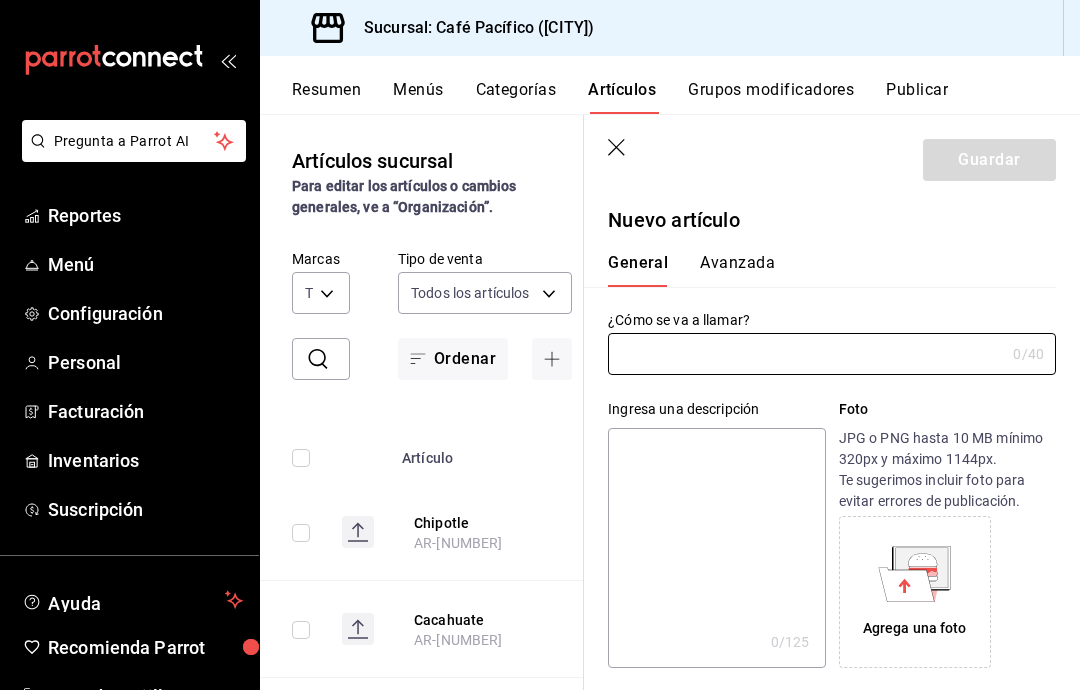 click at bounding box center [806, 354] 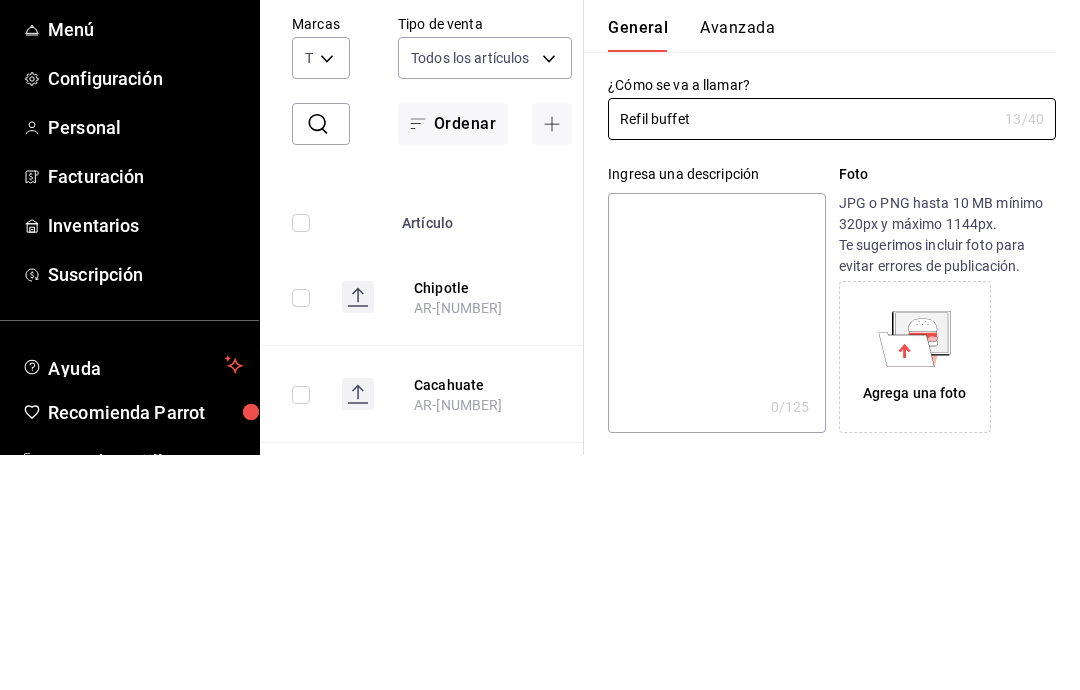click on "Refil buffet" at bounding box center (802, 354) 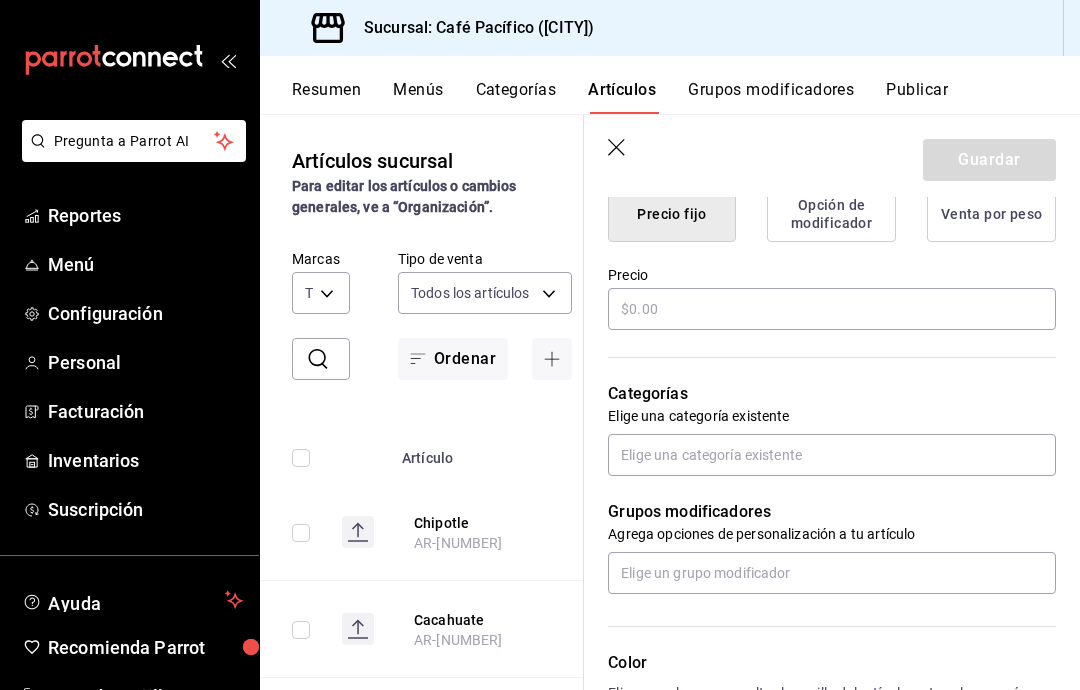 scroll, scrollTop: 561, scrollLeft: 0, axis: vertical 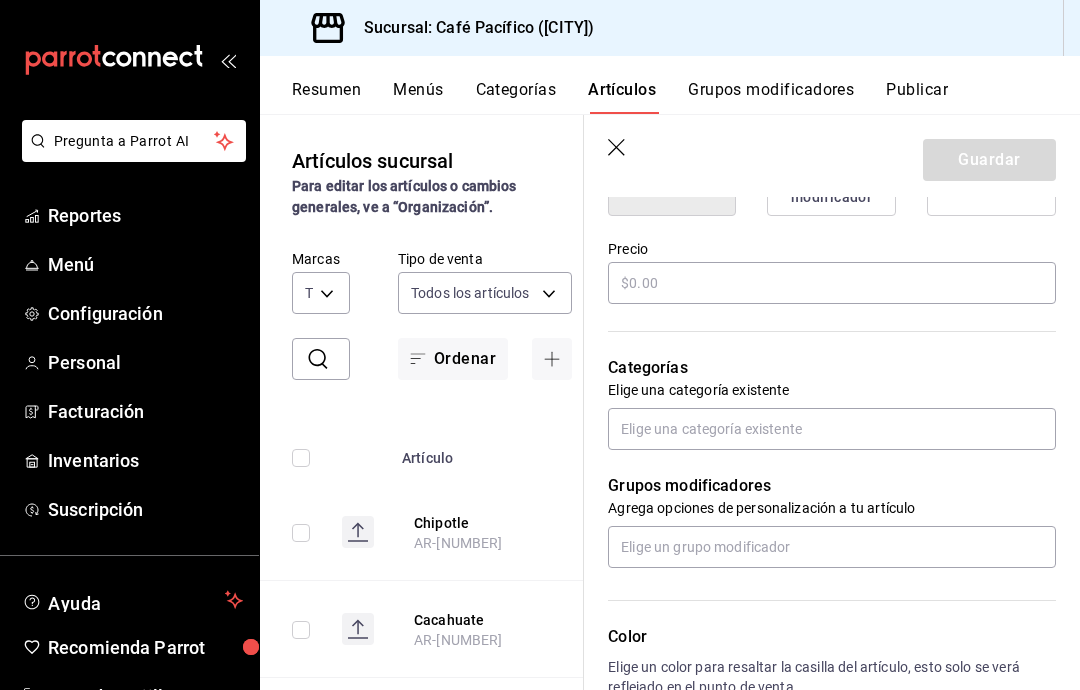 type on "Refil buffet" 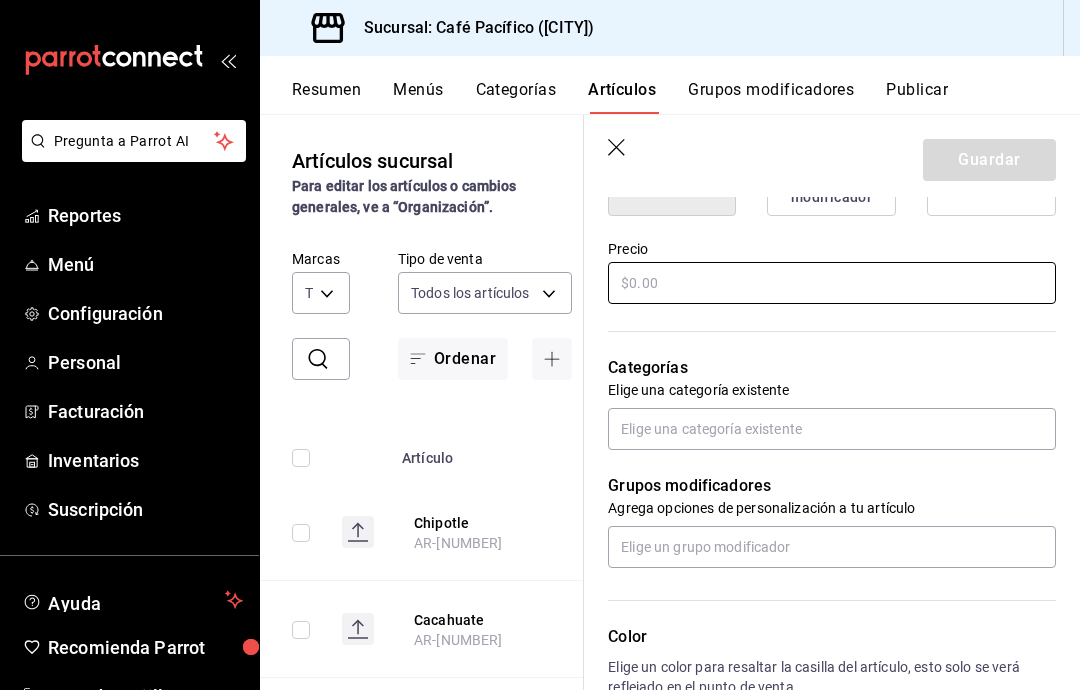 click at bounding box center (832, 283) 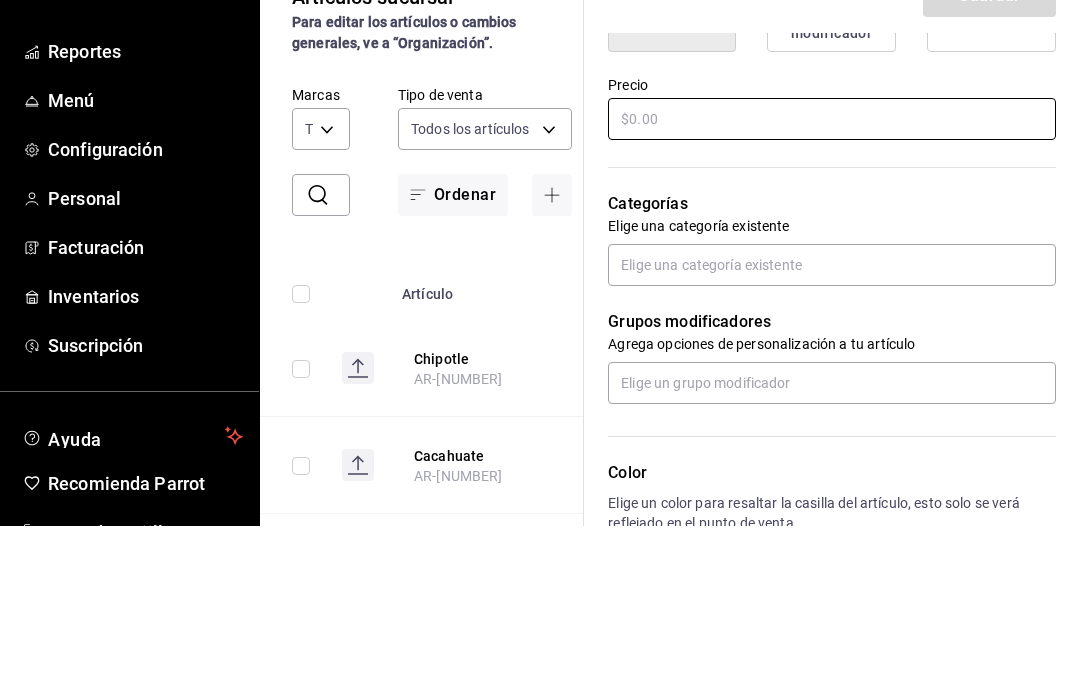 type on "$0.00" 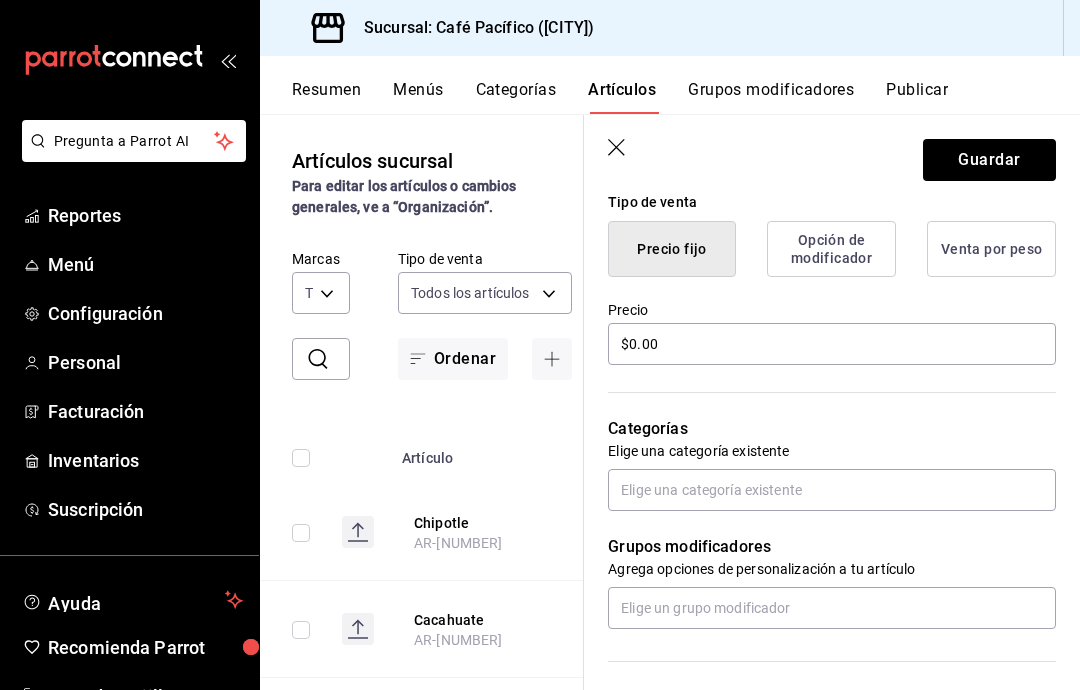 scroll, scrollTop: 499, scrollLeft: 0, axis: vertical 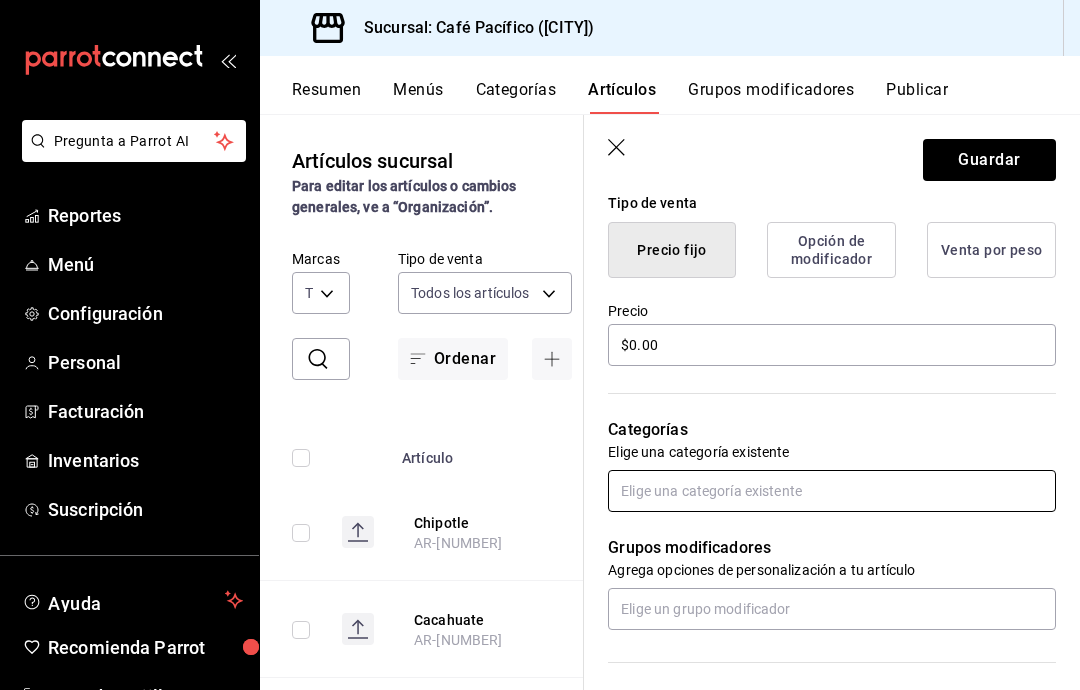 click at bounding box center [832, 491] 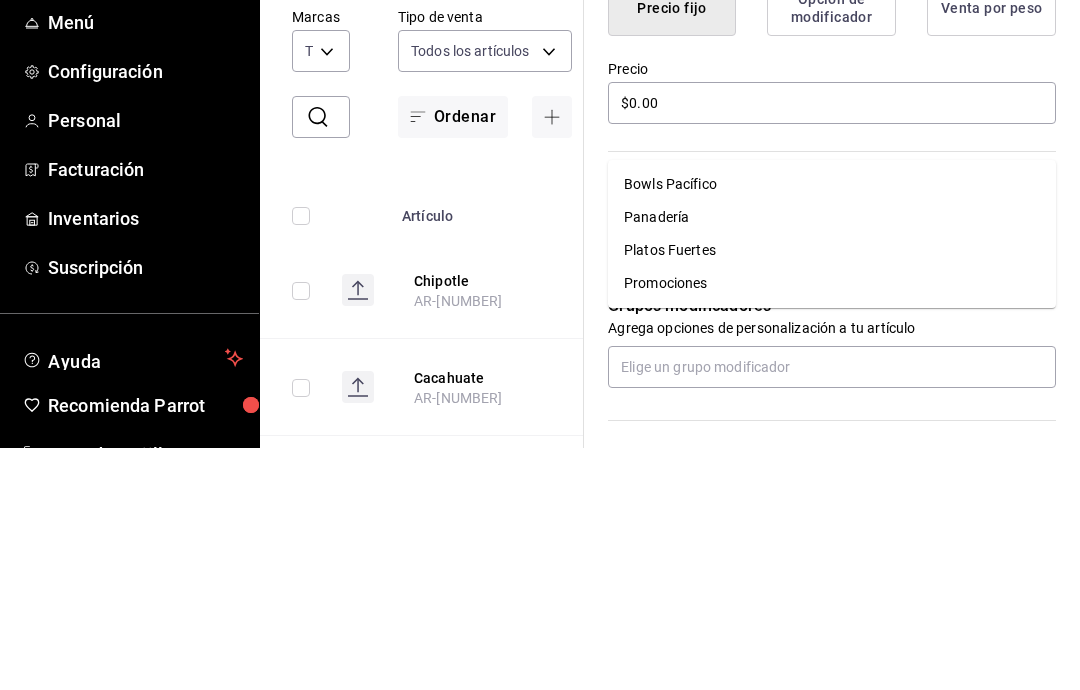 type on "pro" 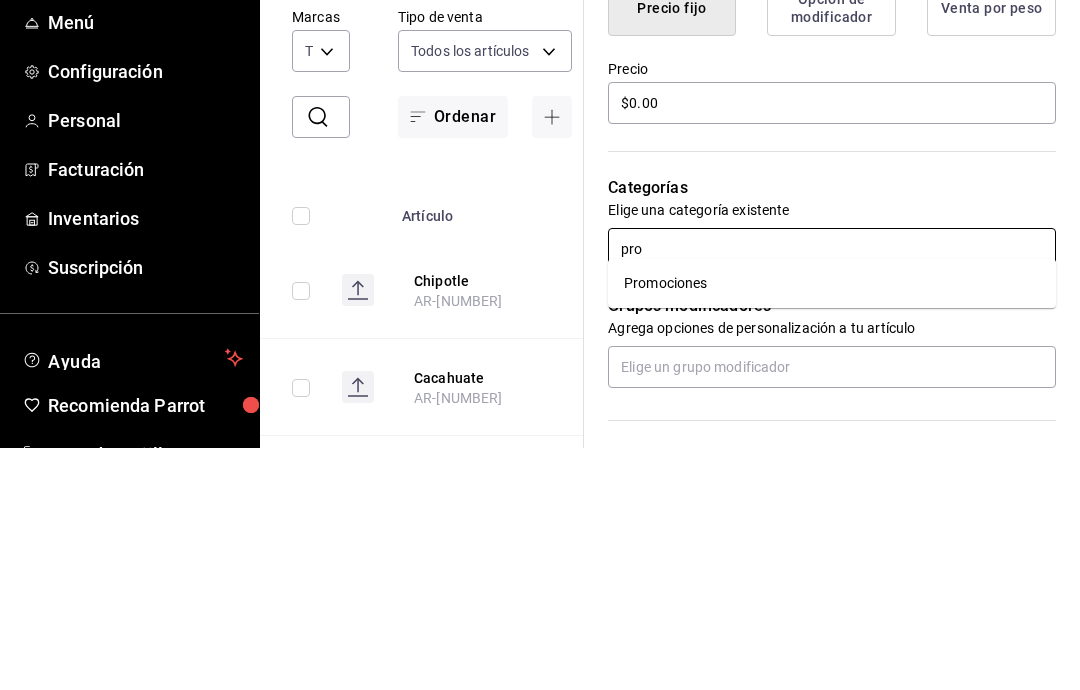 click on "Promociones" at bounding box center (832, 525) 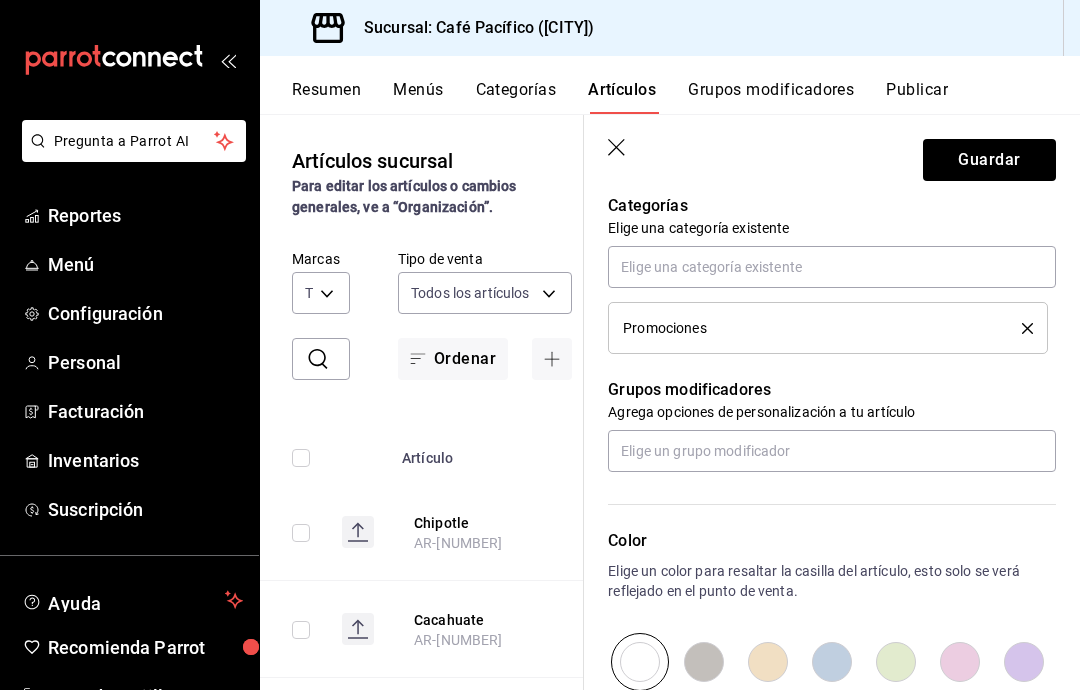 scroll, scrollTop: 728, scrollLeft: 0, axis: vertical 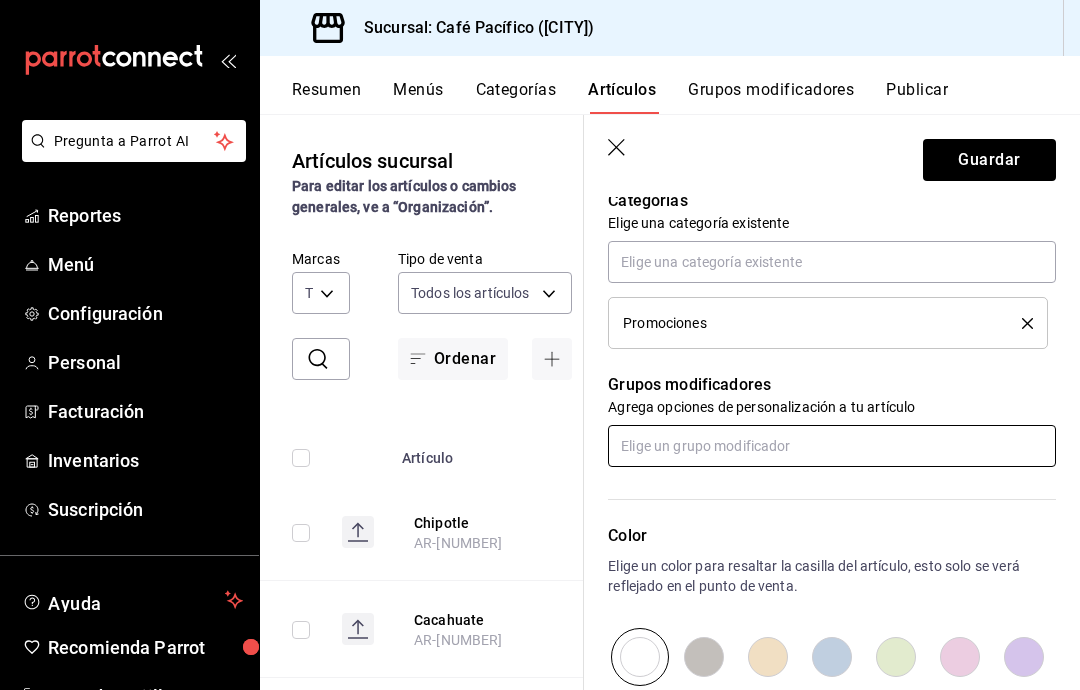 click at bounding box center (832, 446) 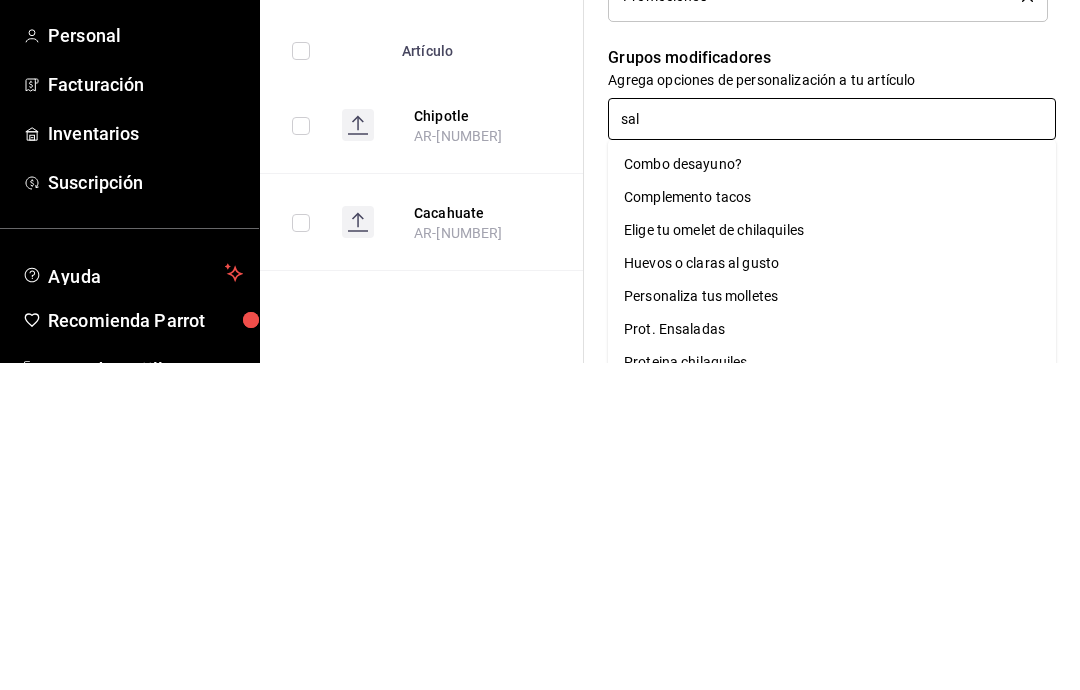 type on "sals" 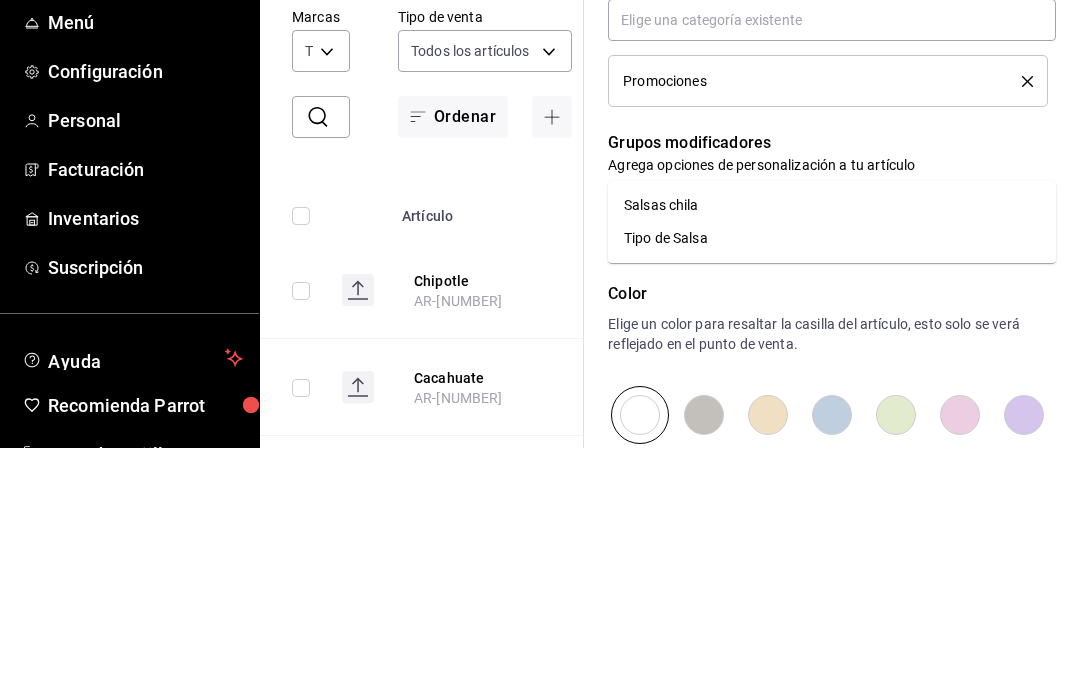 click on "Salsas chila" at bounding box center [661, 447] 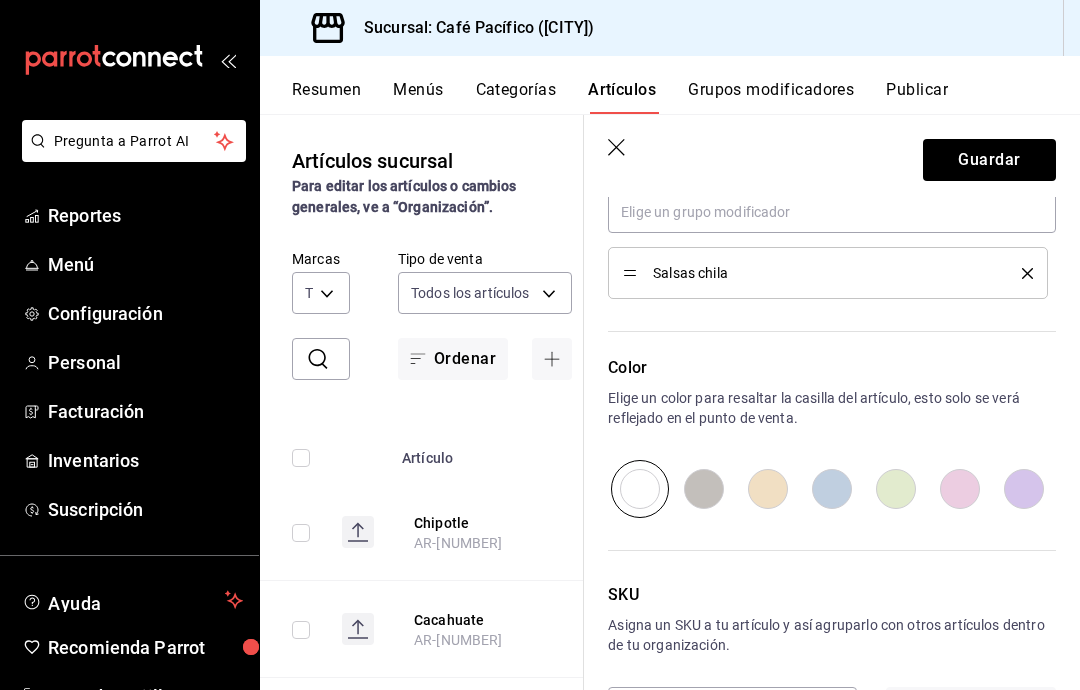 scroll, scrollTop: 961, scrollLeft: 0, axis: vertical 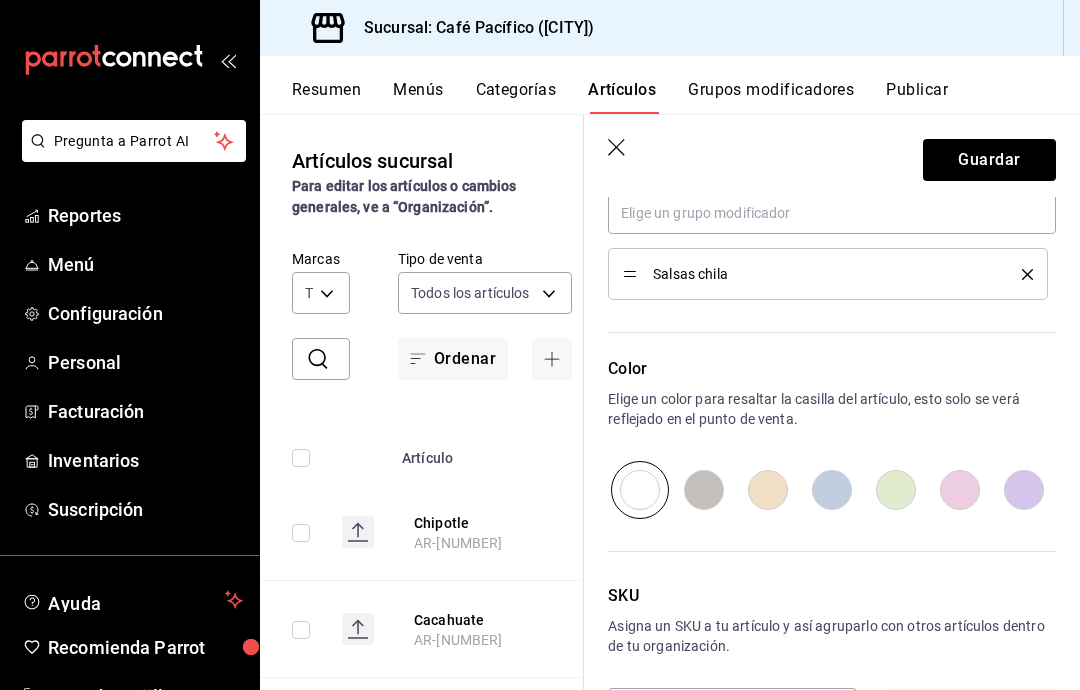 click at bounding box center [1024, 490] 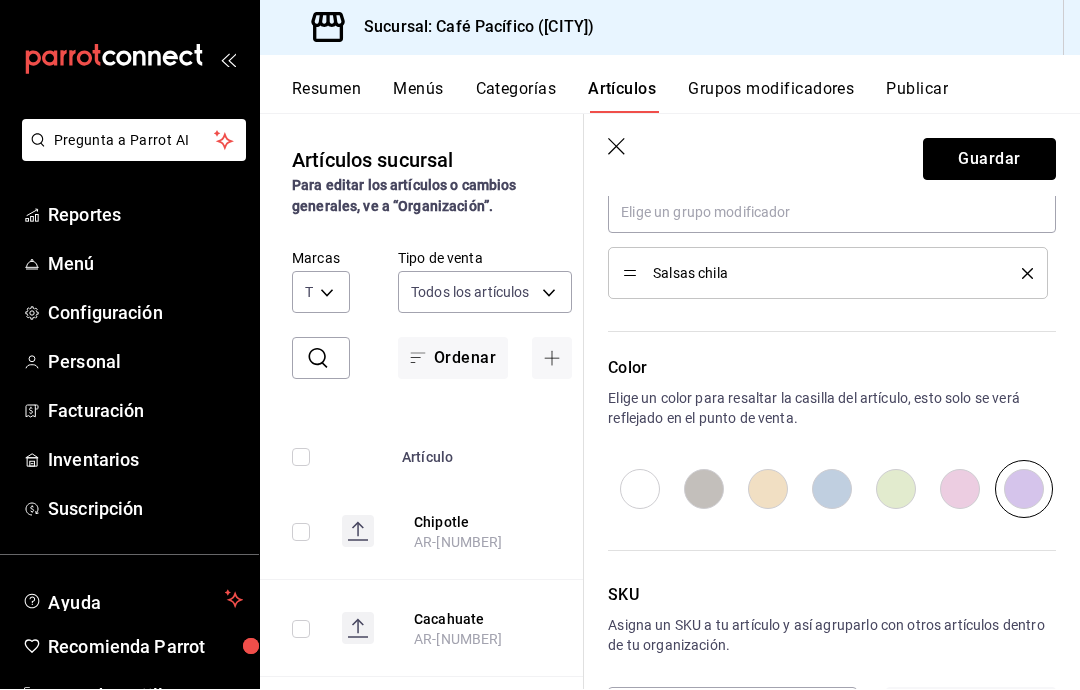click on "Guardar" at bounding box center (989, 160) 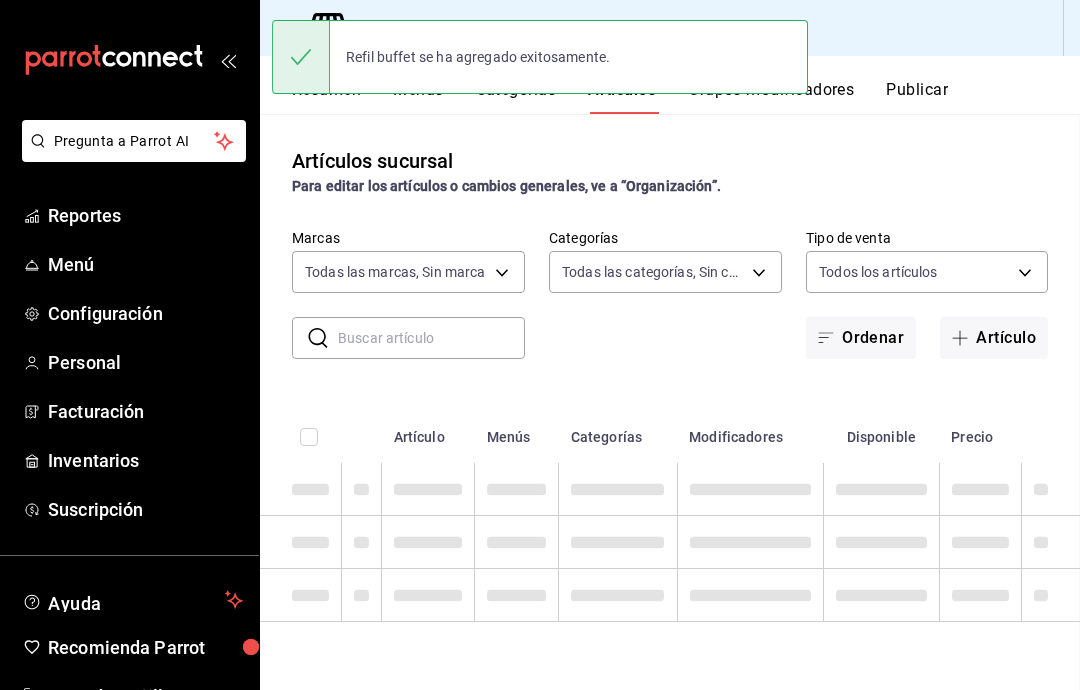 scroll, scrollTop: 0, scrollLeft: 0, axis: both 